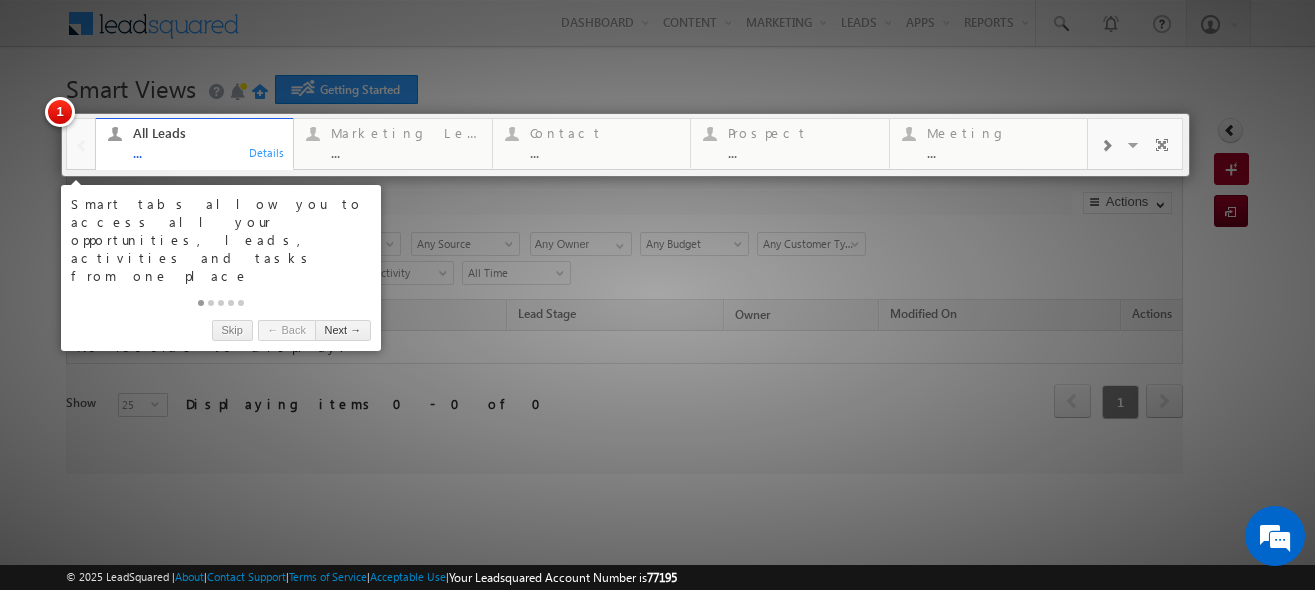 scroll, scrollTop: 0, scrollLeft: 0, axis: both 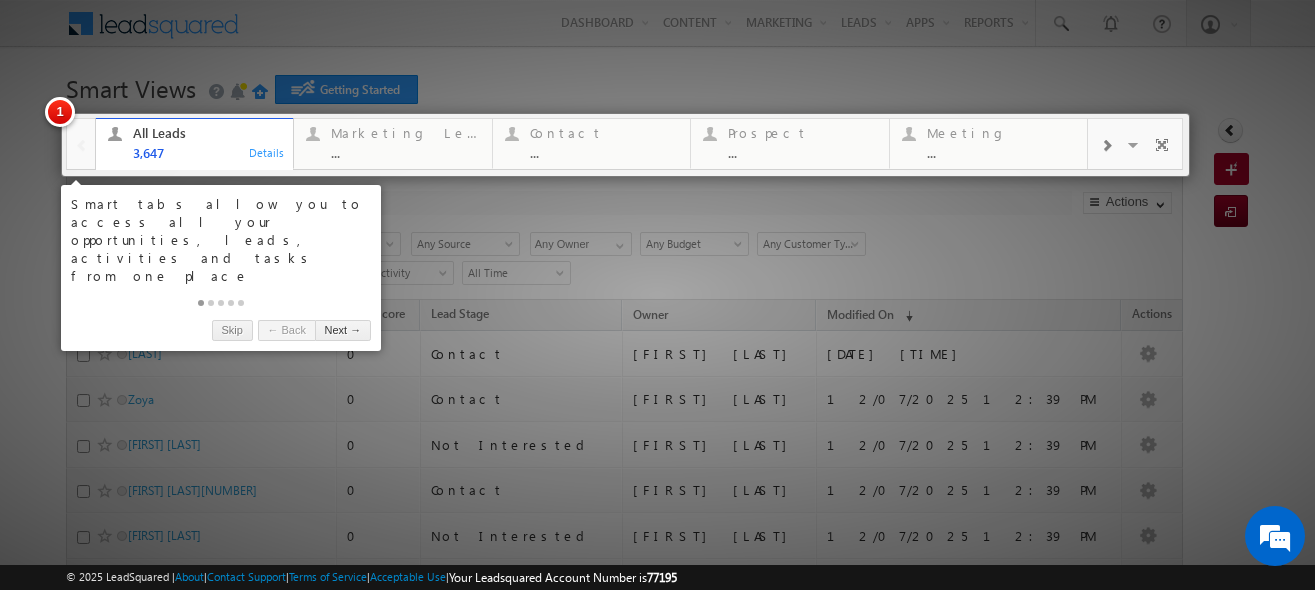 click at bounding box center [657, 295] 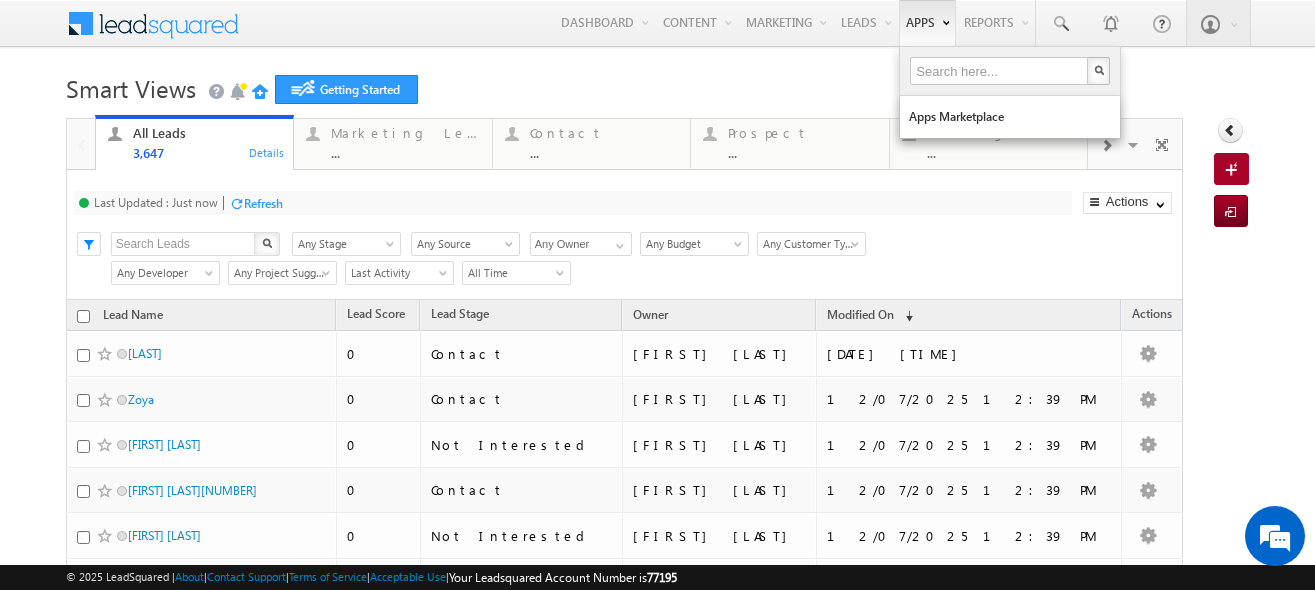 scroll, scrollTop: 0, scrollLeft: 0, axis: both 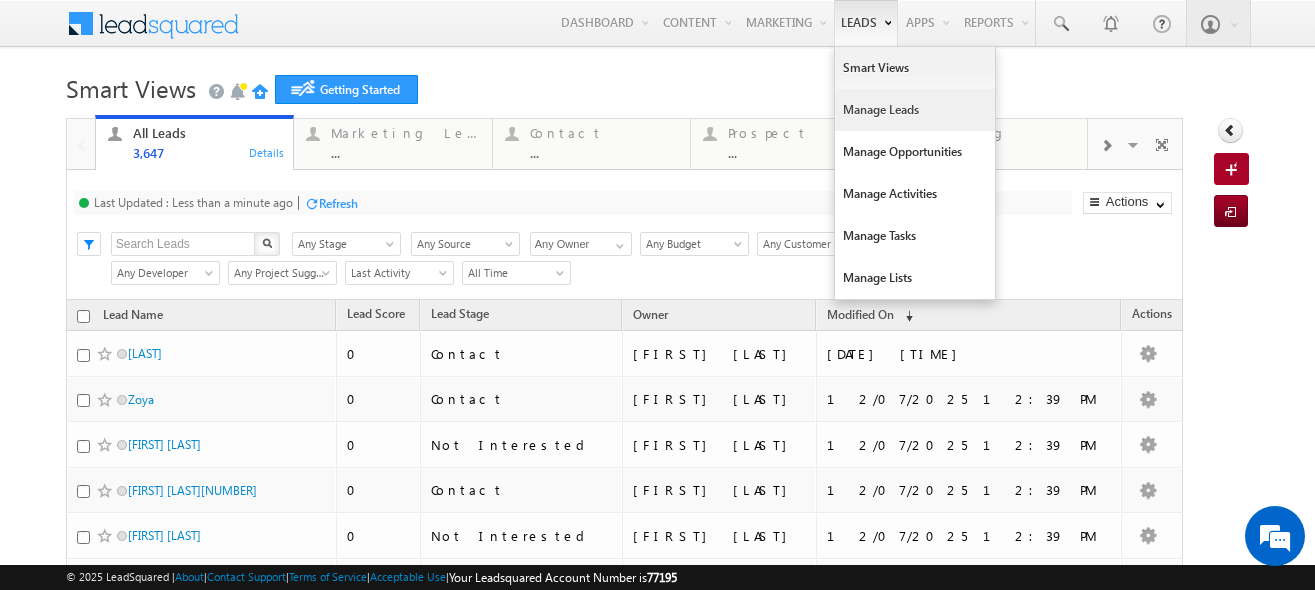 click on "Manage Leads" at bounding box center [915, 110] 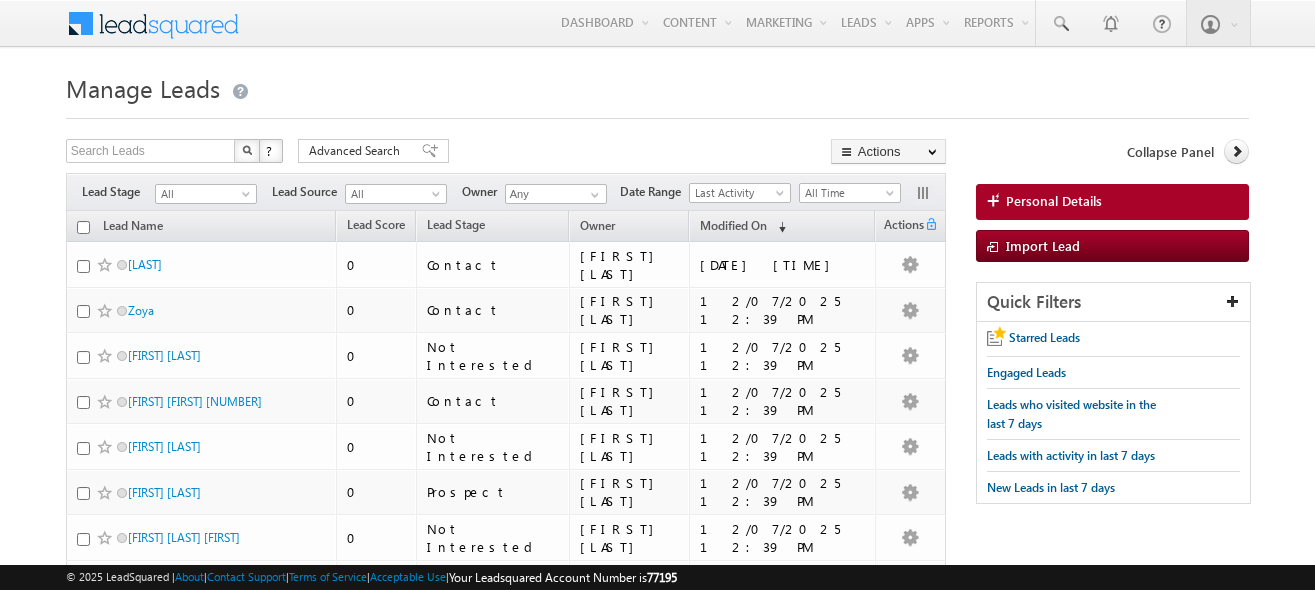scroll, scrollTop: 0, scrollLeft: 0, axis: both 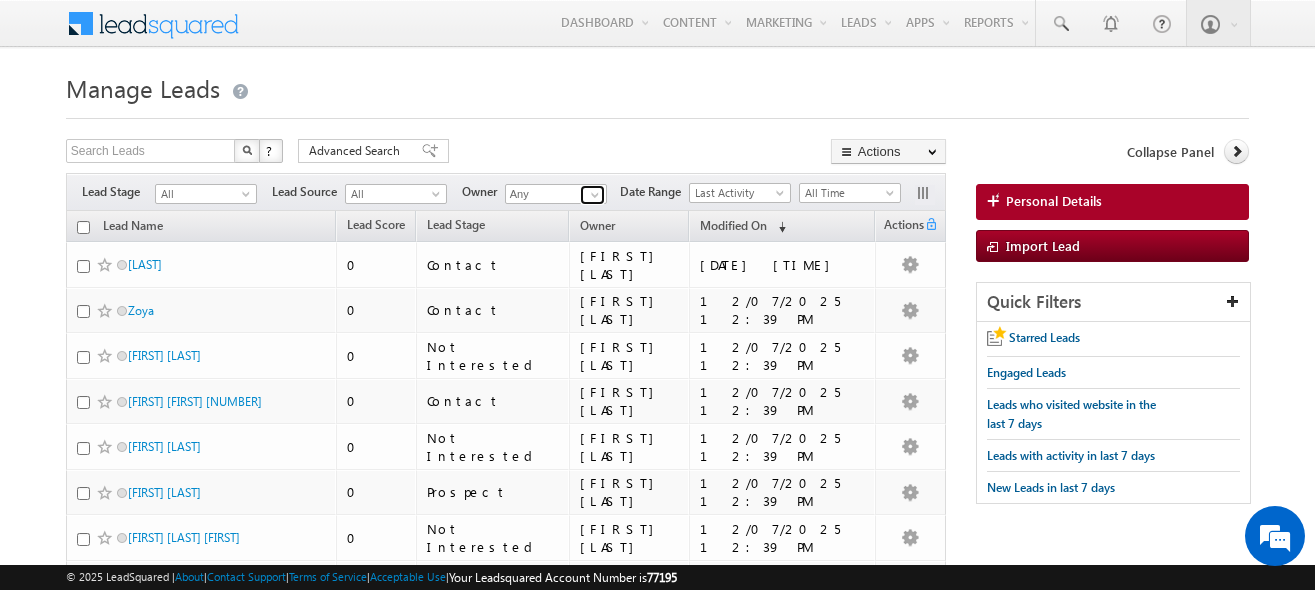 click at bounding box center (592, 195) 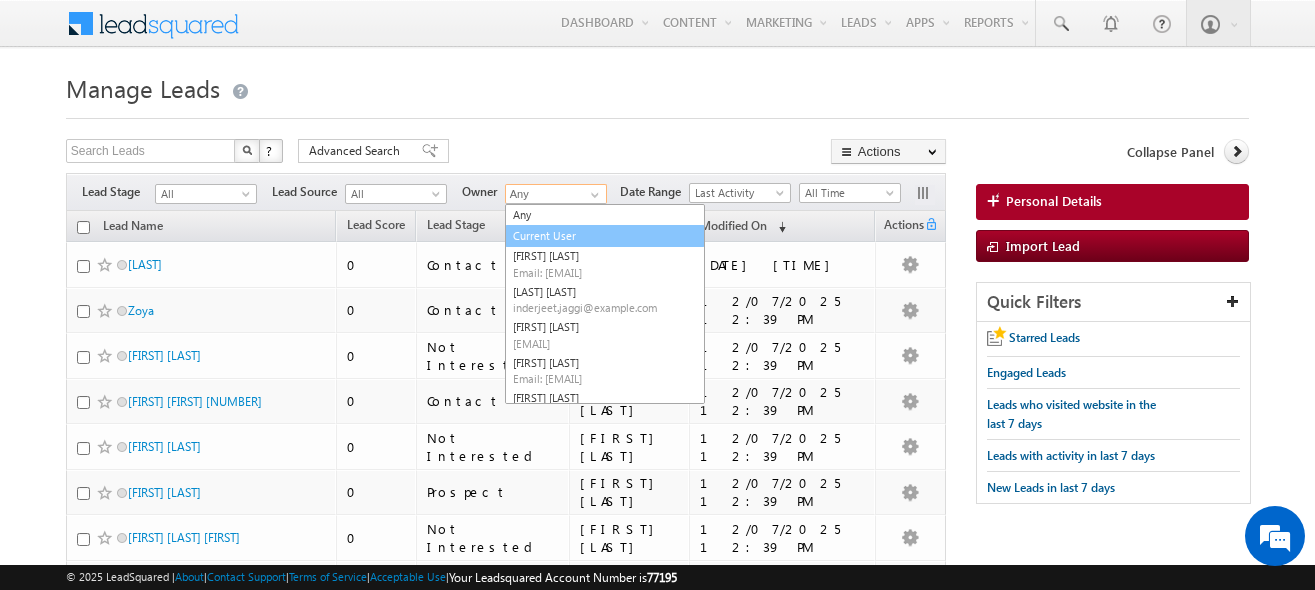 click on "Current User" at bounding box center (605, 236) 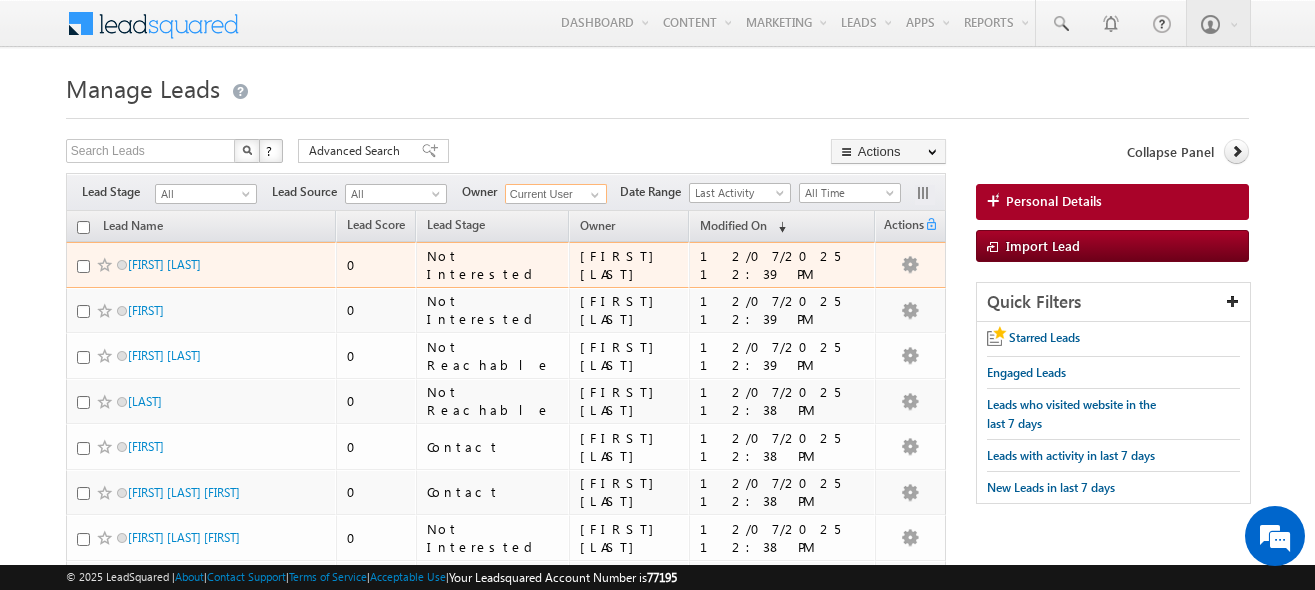 scroll, scrollTop: 0, scrollLeft: 0, axis: both 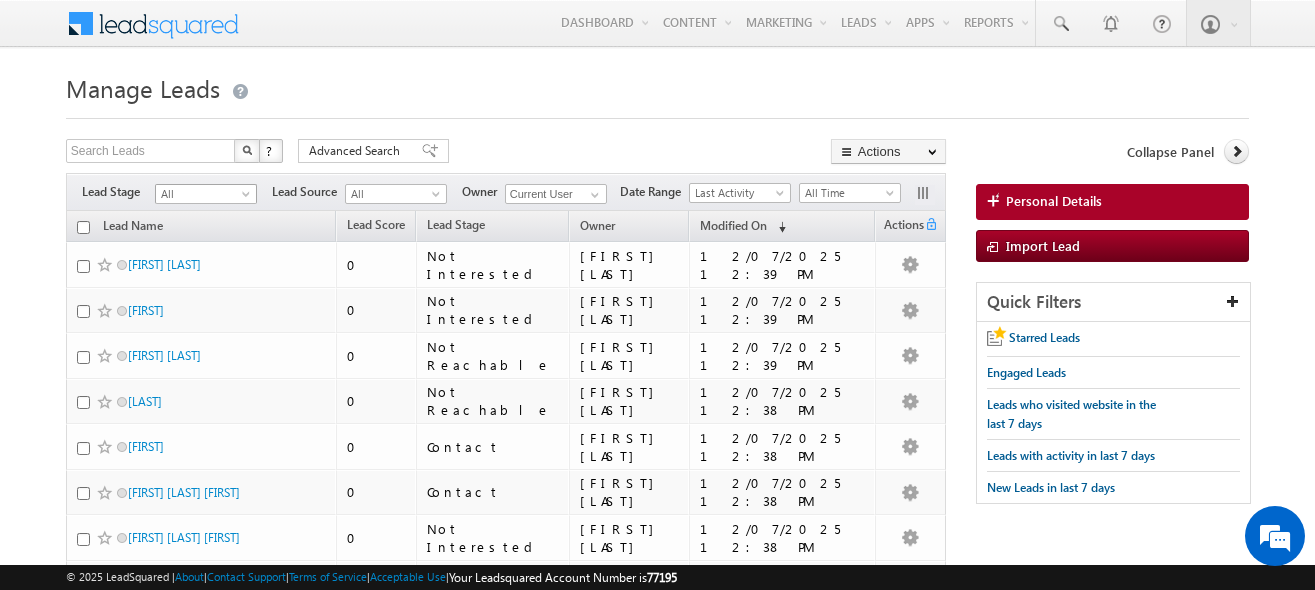 click on "All" at bounding box center [203, 194] 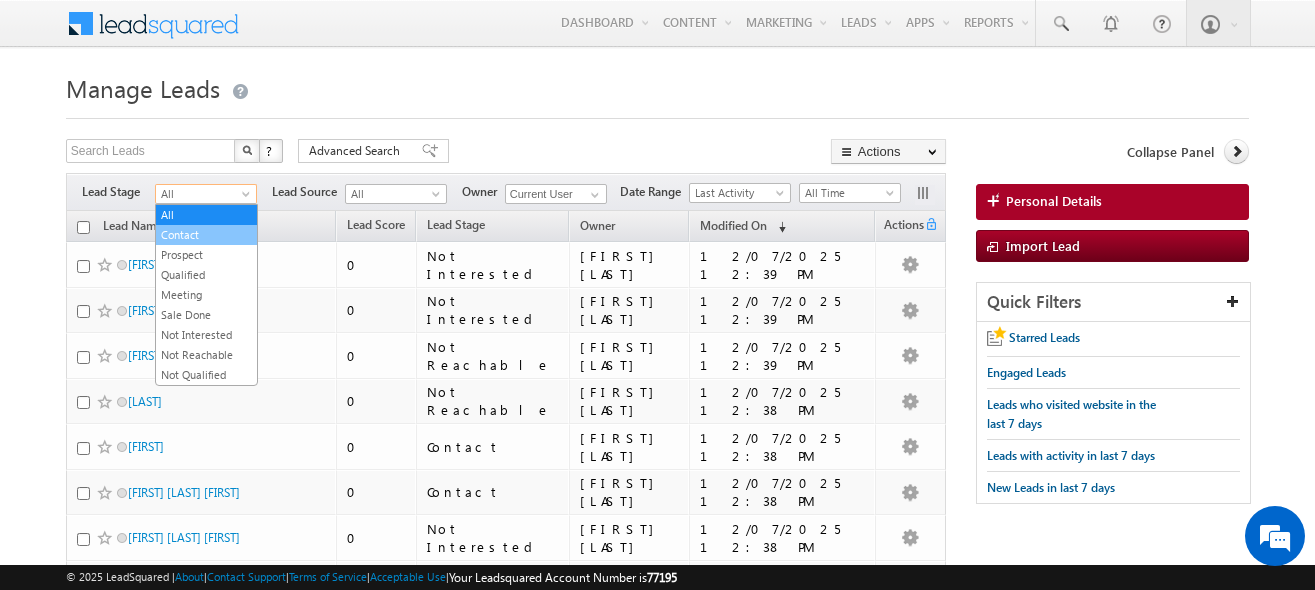 click on "Contact" at bounding box center (206, 235) 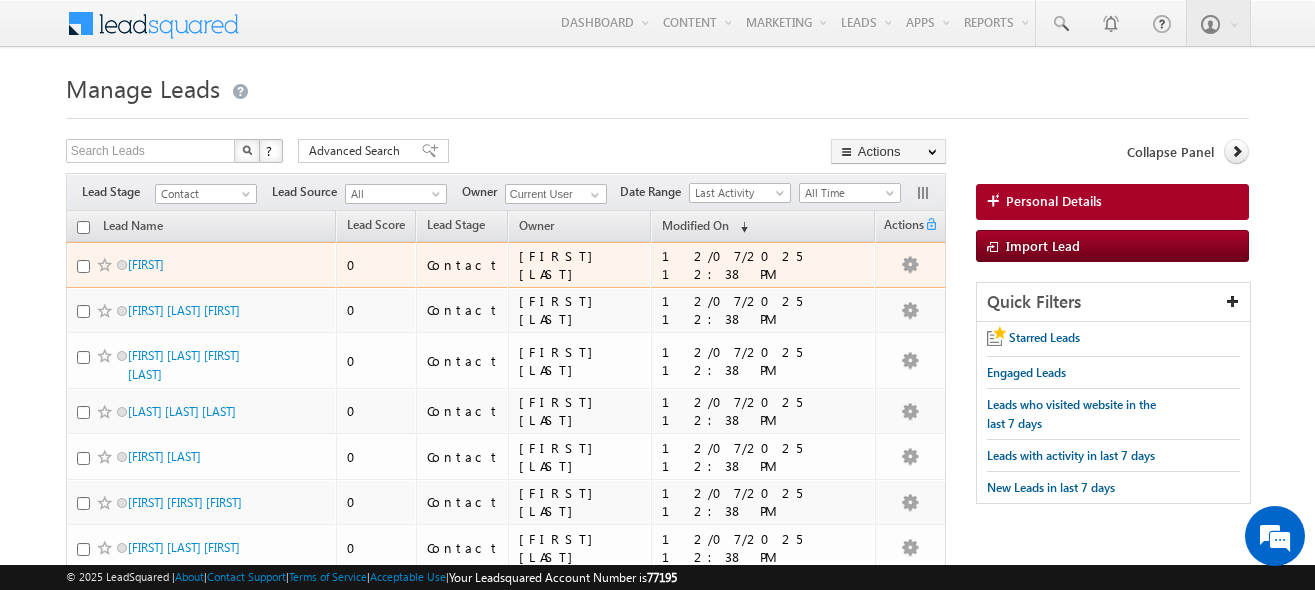 scroll, scrollTop: 0, scrollLeft: 0, axis: both 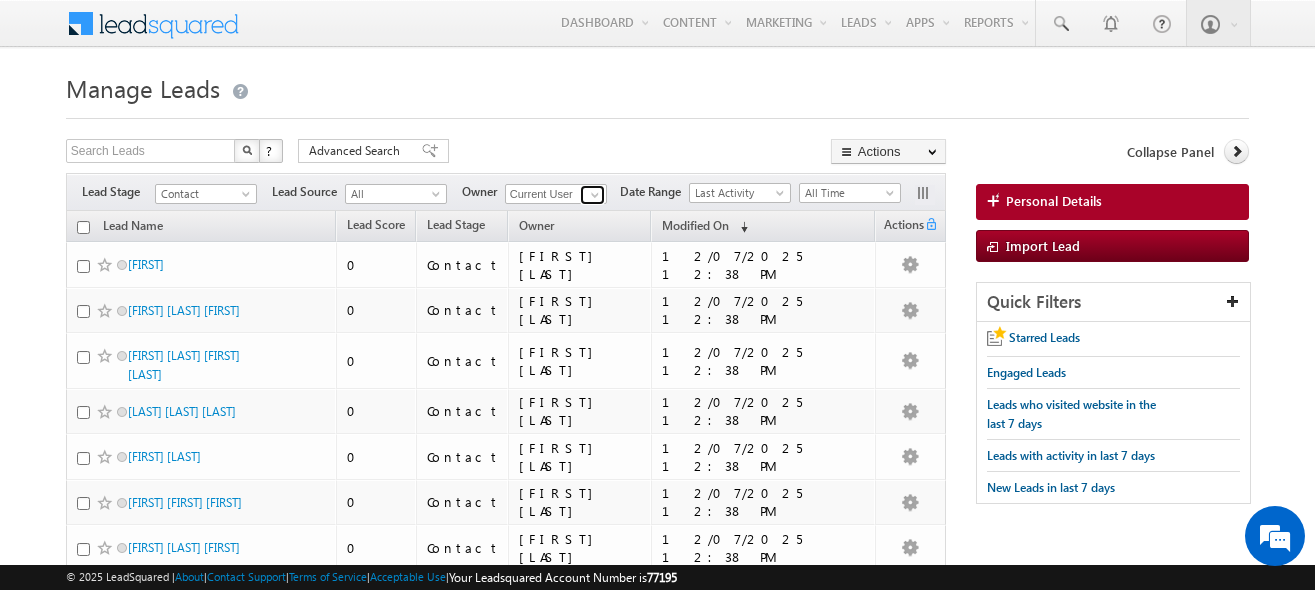click at bounding box center (592, 195) 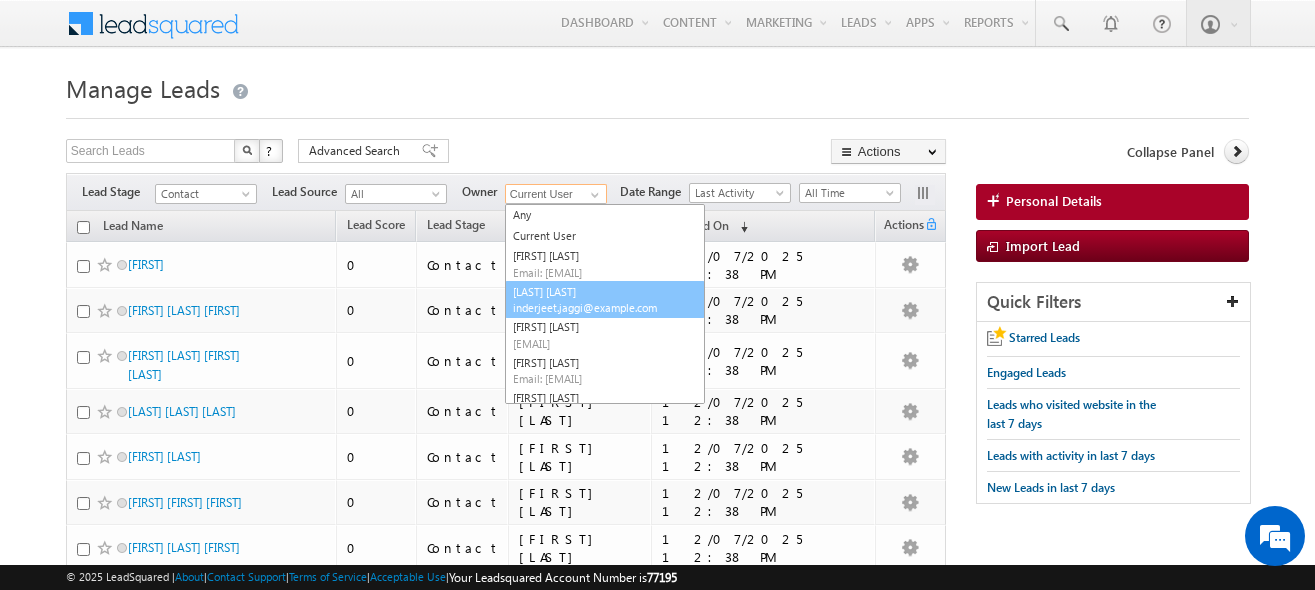 click on "[FIRST] [LAST]   [EMAIL]" at bounding box center (605, 300) 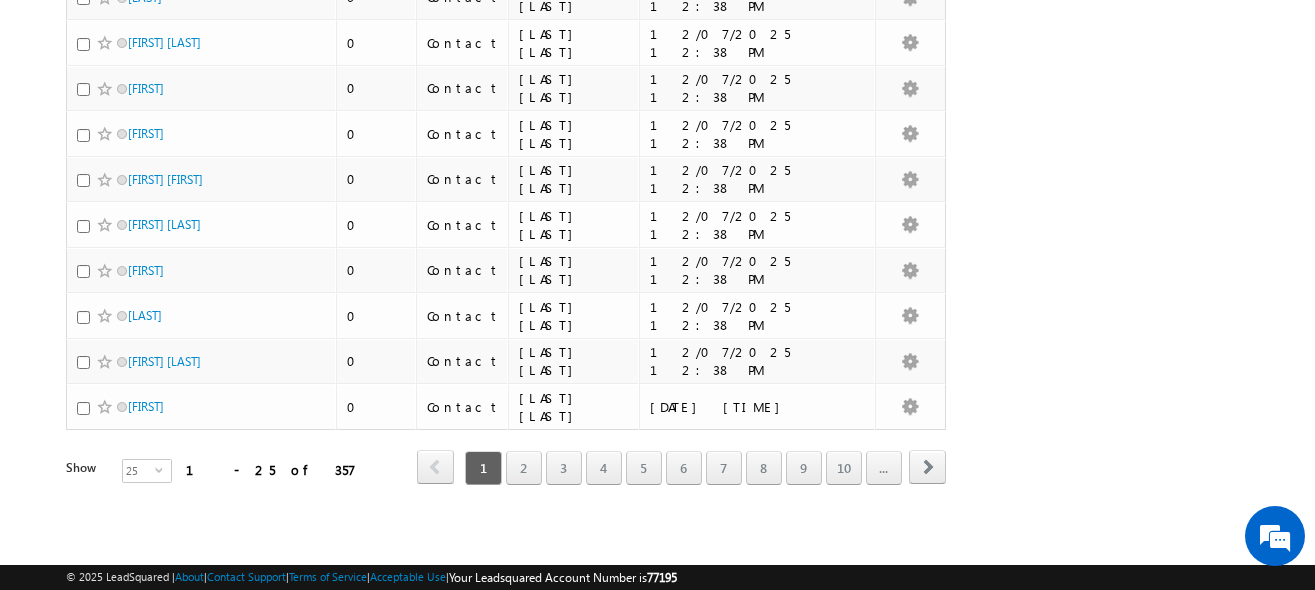 scroll, scrollTop: 960, scrollLeft: 0, axis: vertical 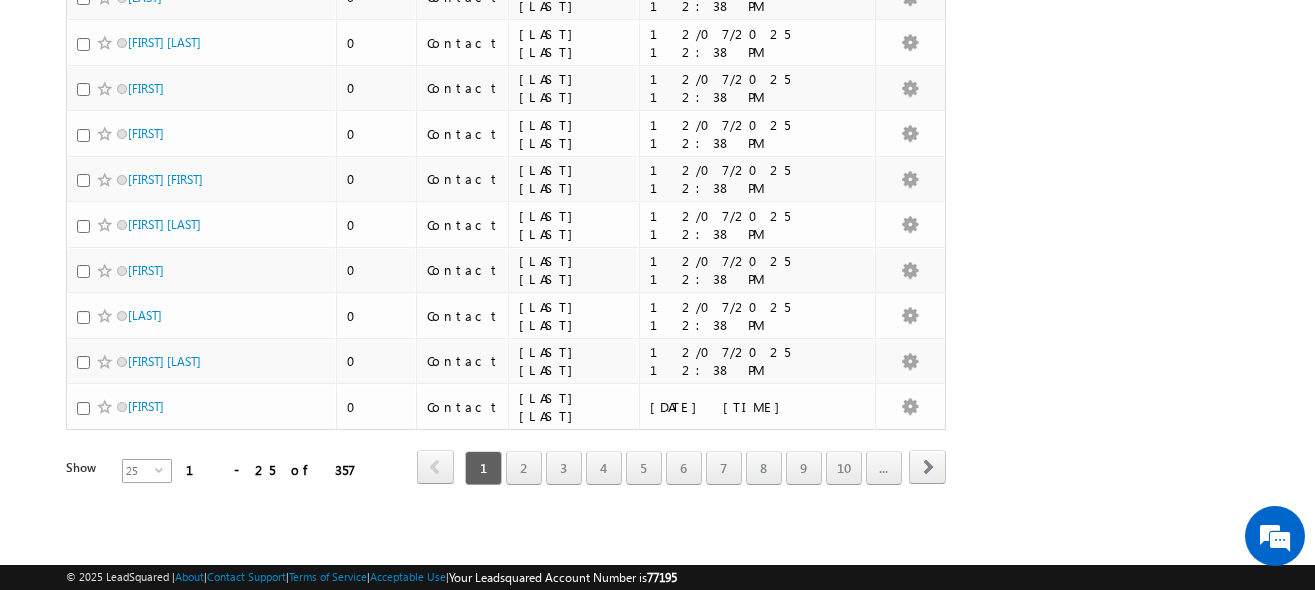 click on "select" at bounding box center (163, 469) 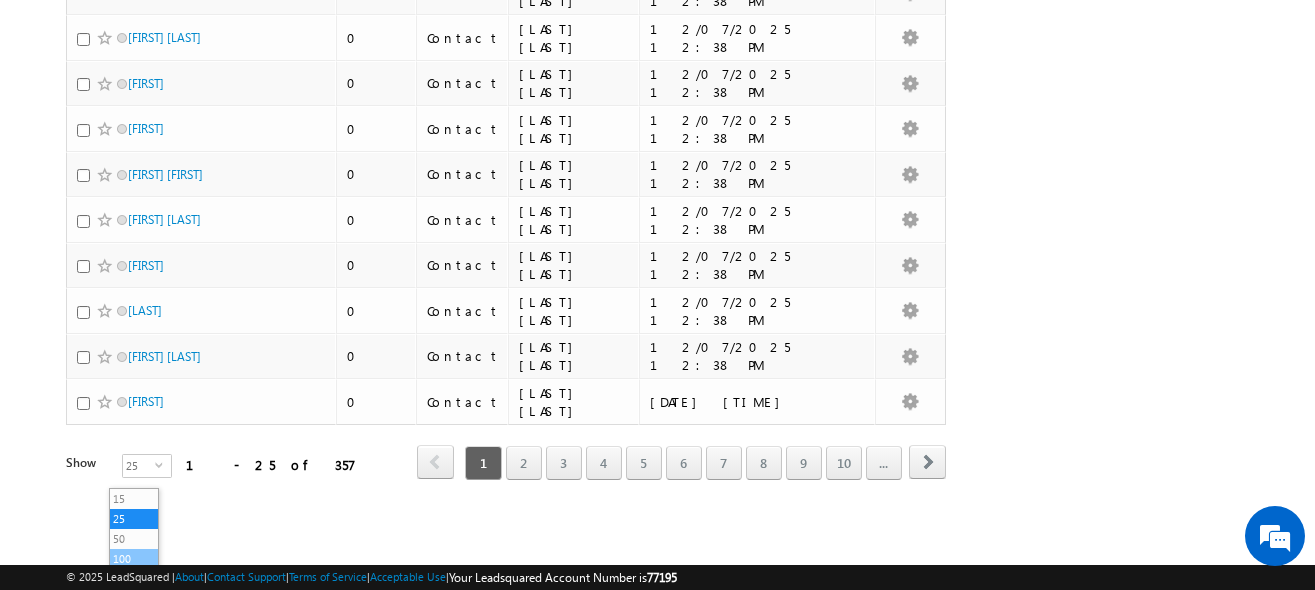 click on "100" at bounding box center (134, 559) 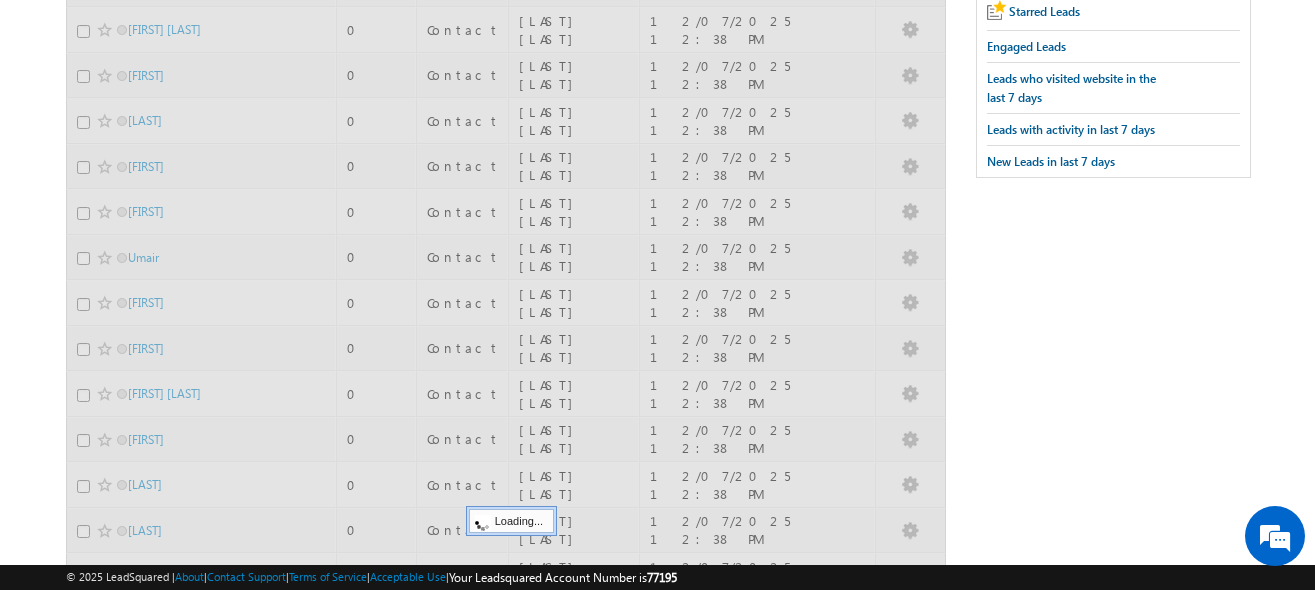scroll, scrollTop: 0, scrollLeft: 0, axis: both 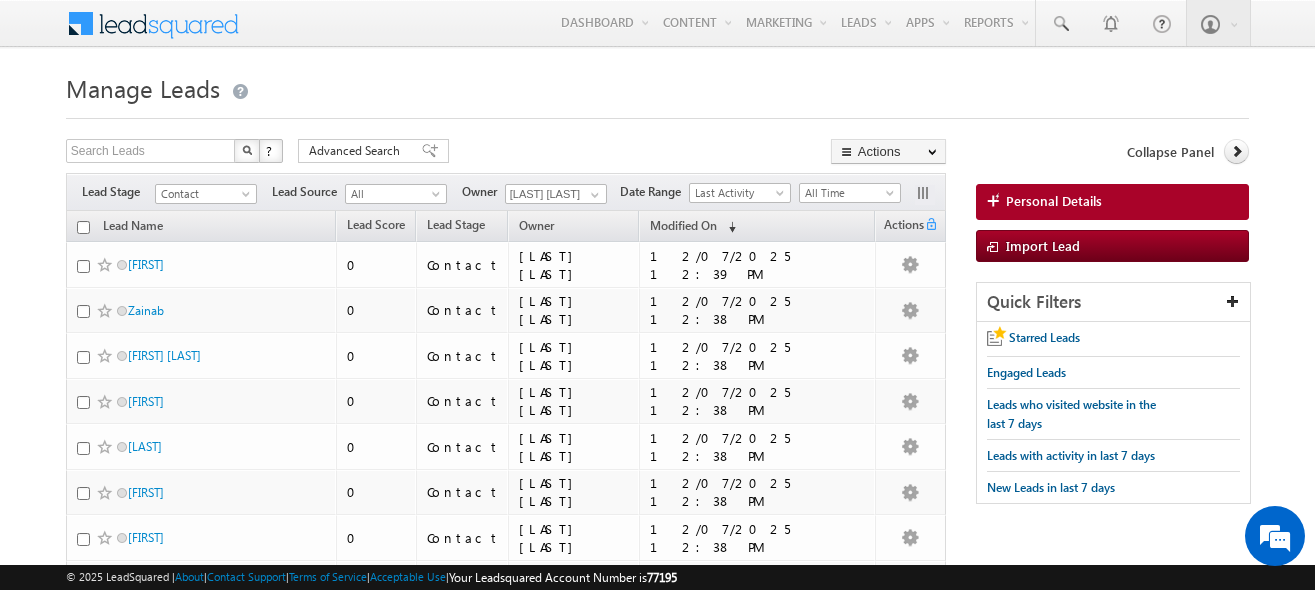 click at bounding box center (83, 227) 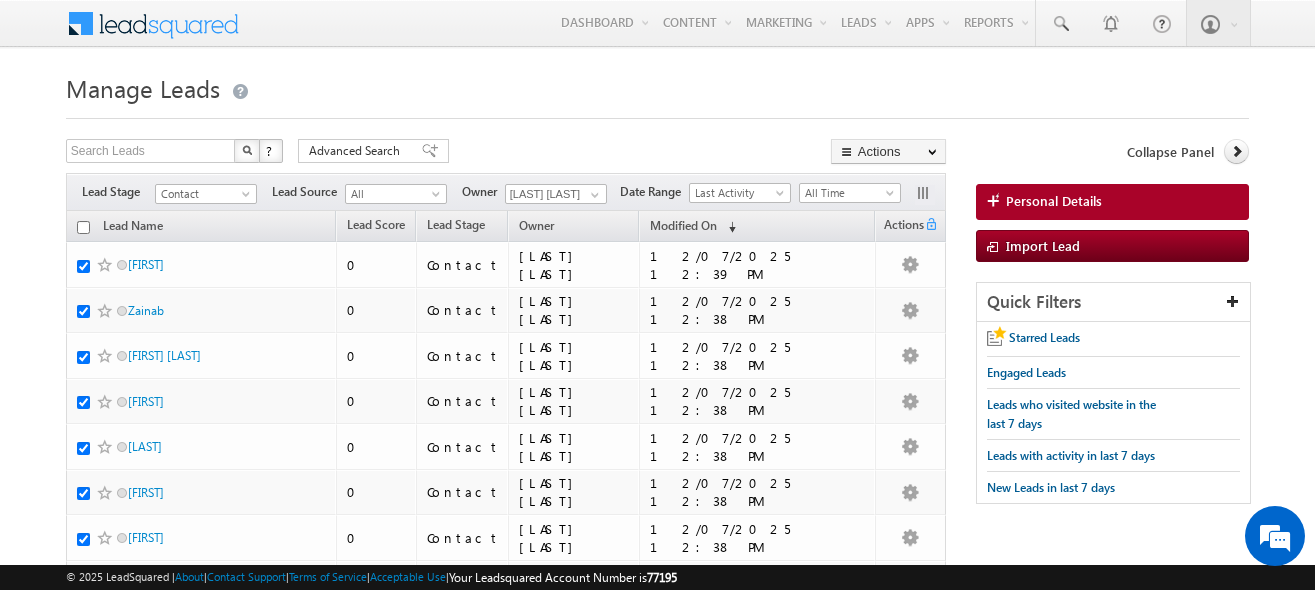 checkbox on "true" 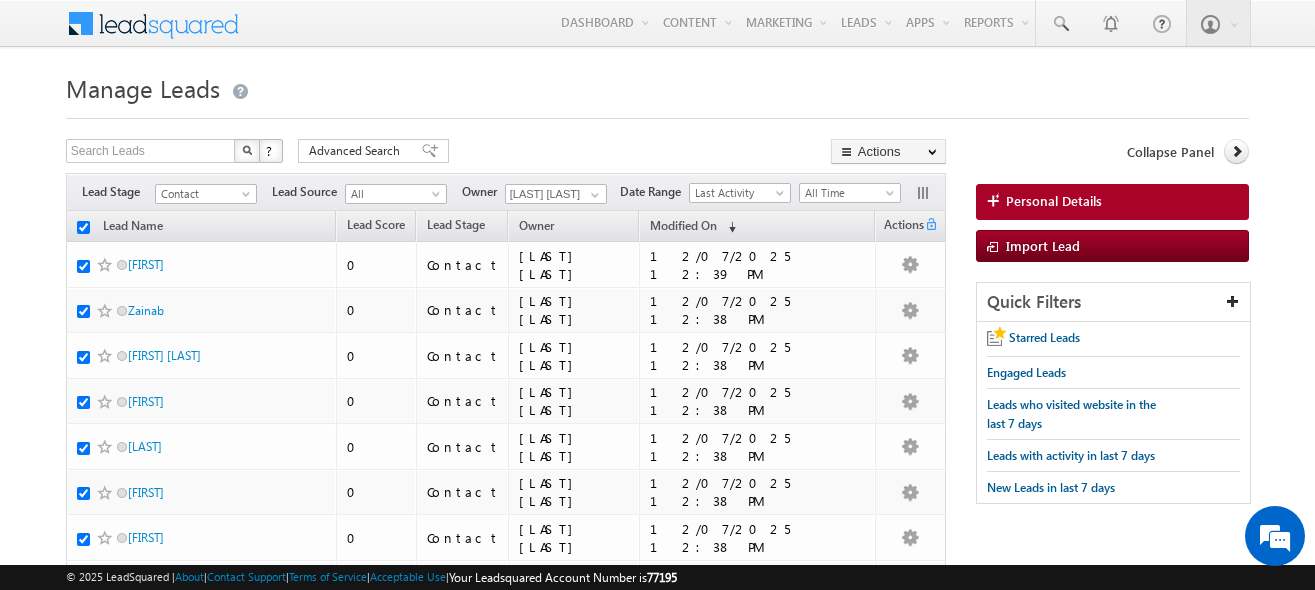 checkbox on "true" 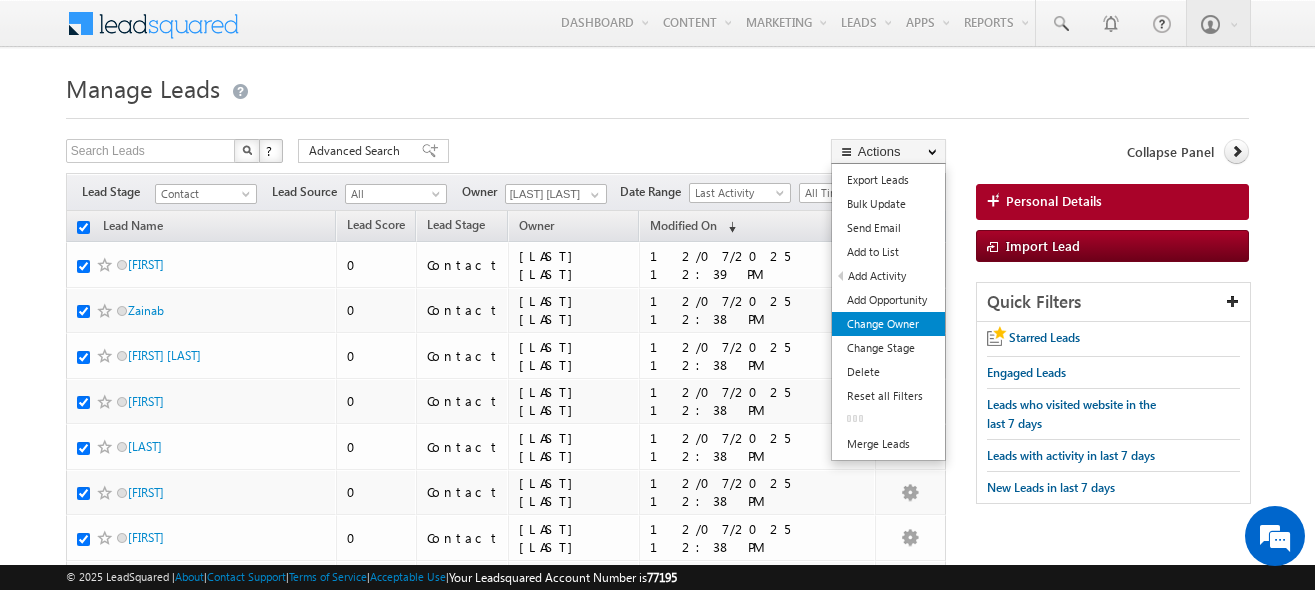 click on "Change Owner" at bounding box center [888, 324] 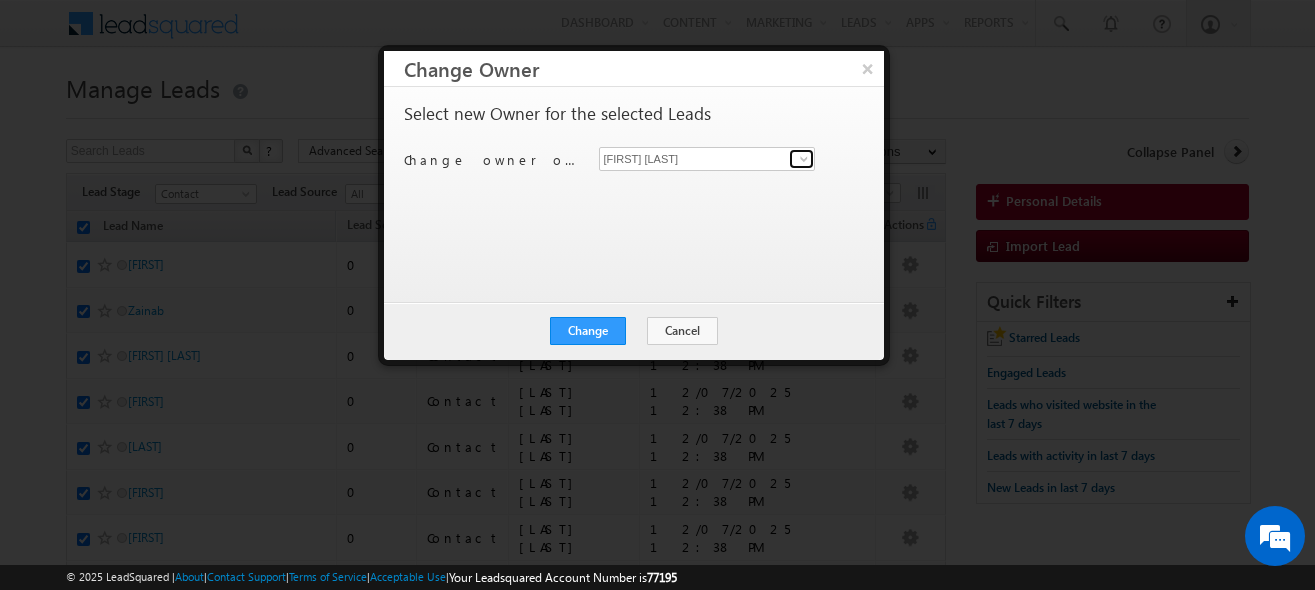 click at bounding box center (801, 159) 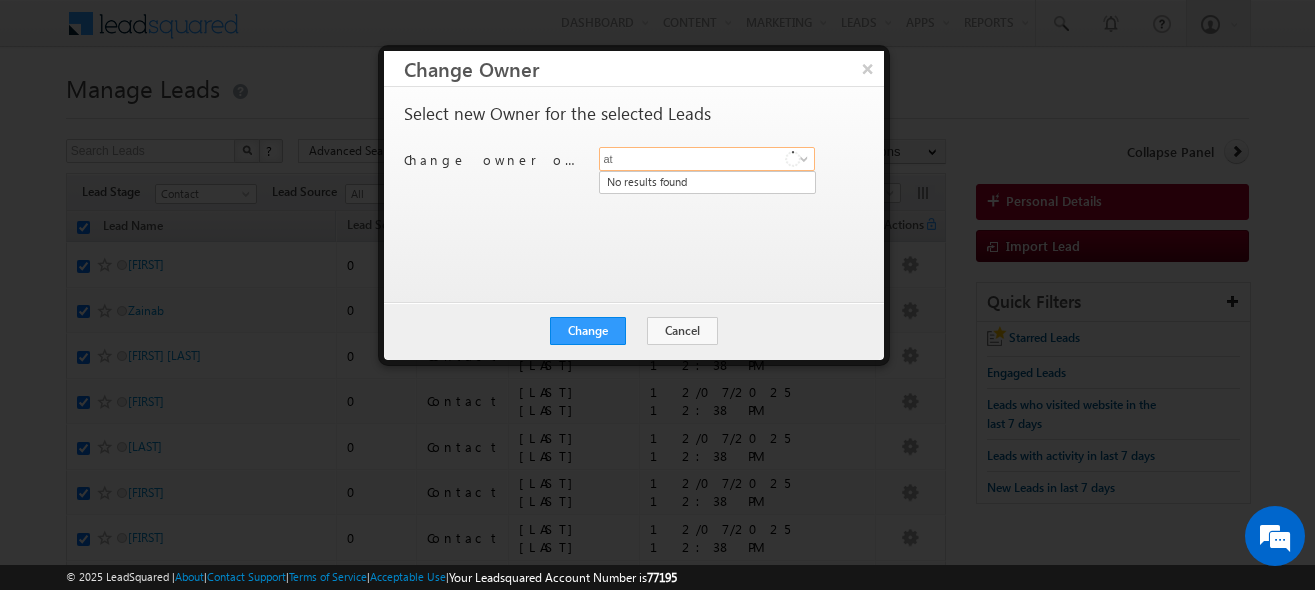 type on "a" 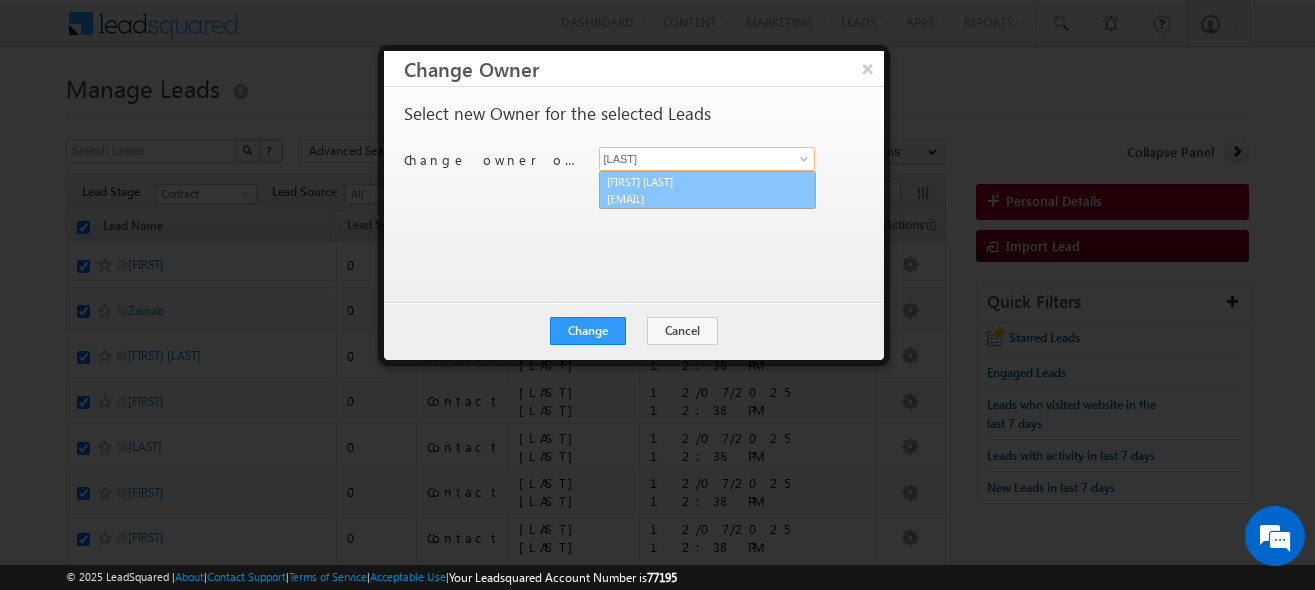 click on "[LAST] [LAST] [EMAIL]" at bounding box center (707, 190) 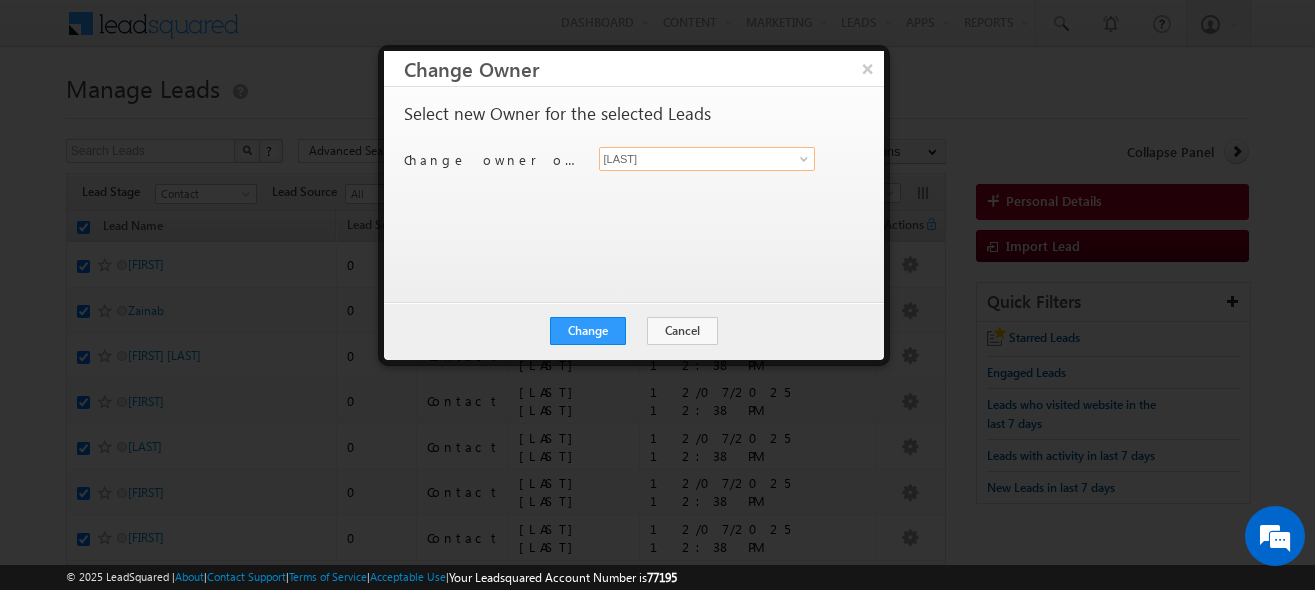 type on "[FIRST] [LAST]" 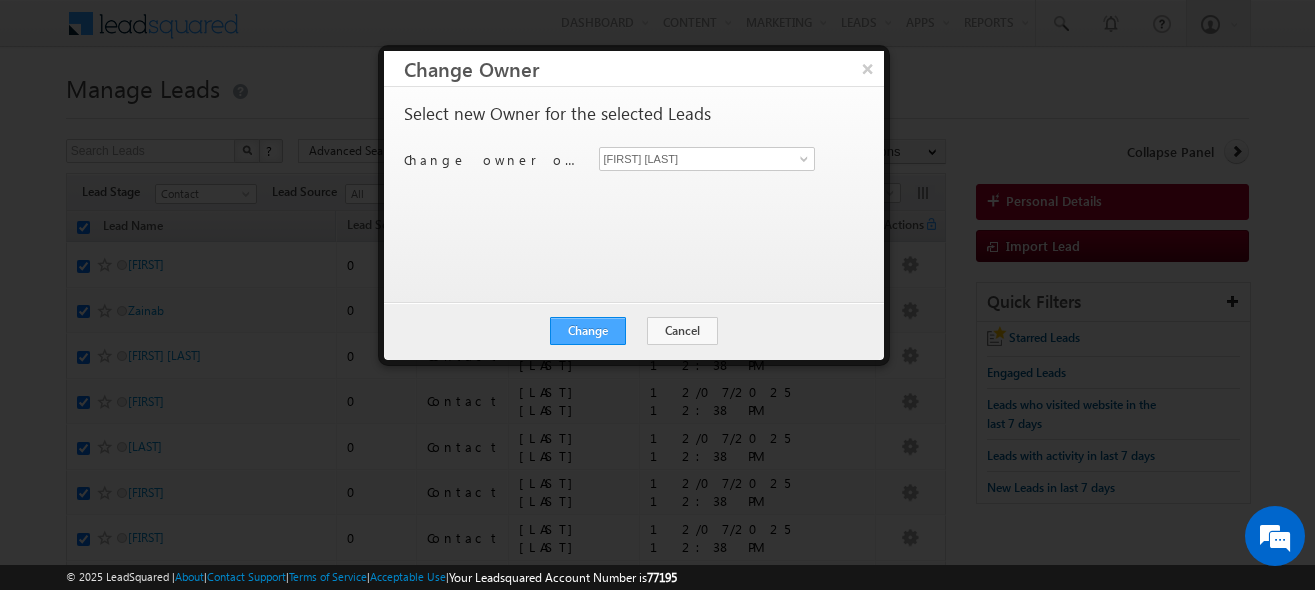 click on "Change" at bounding box center [588, 331] 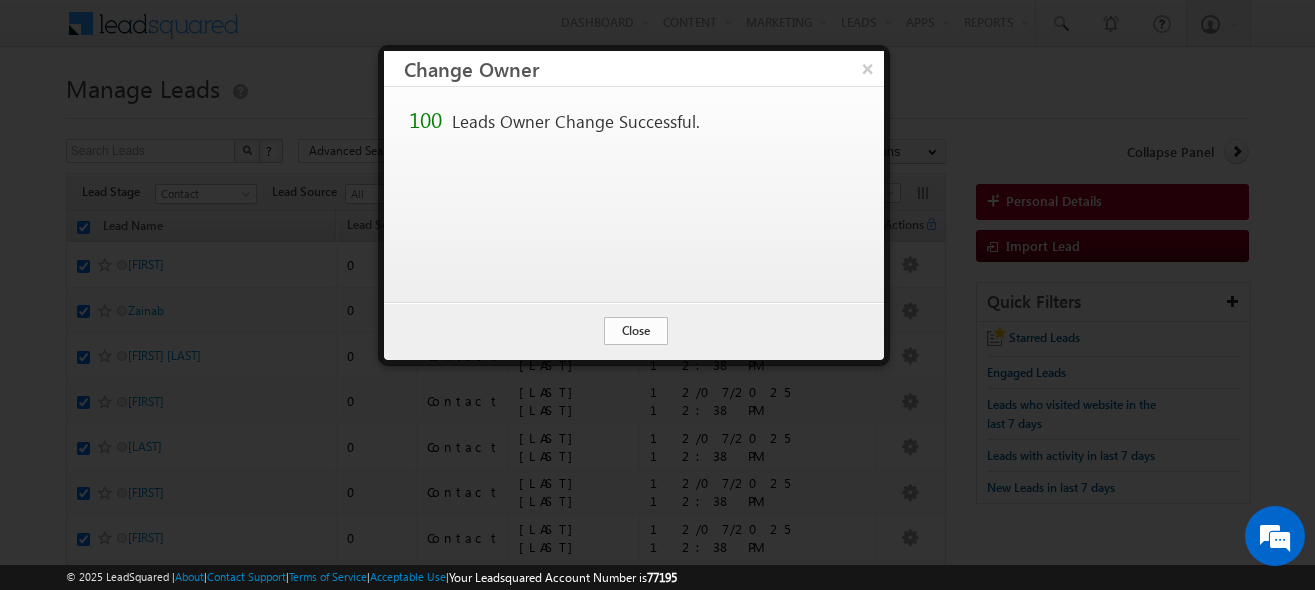 click on "Close" at bounding box center [636, 331] 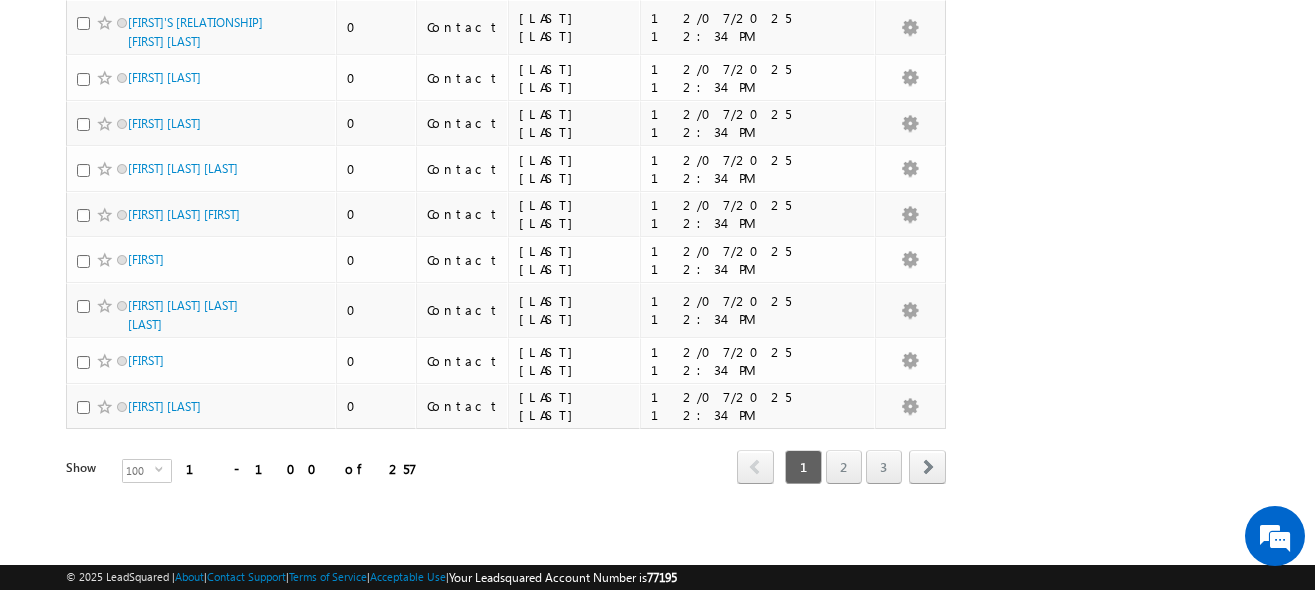 scroll, scrollTop: 4599, scrollLeft: 0, axis: vertical 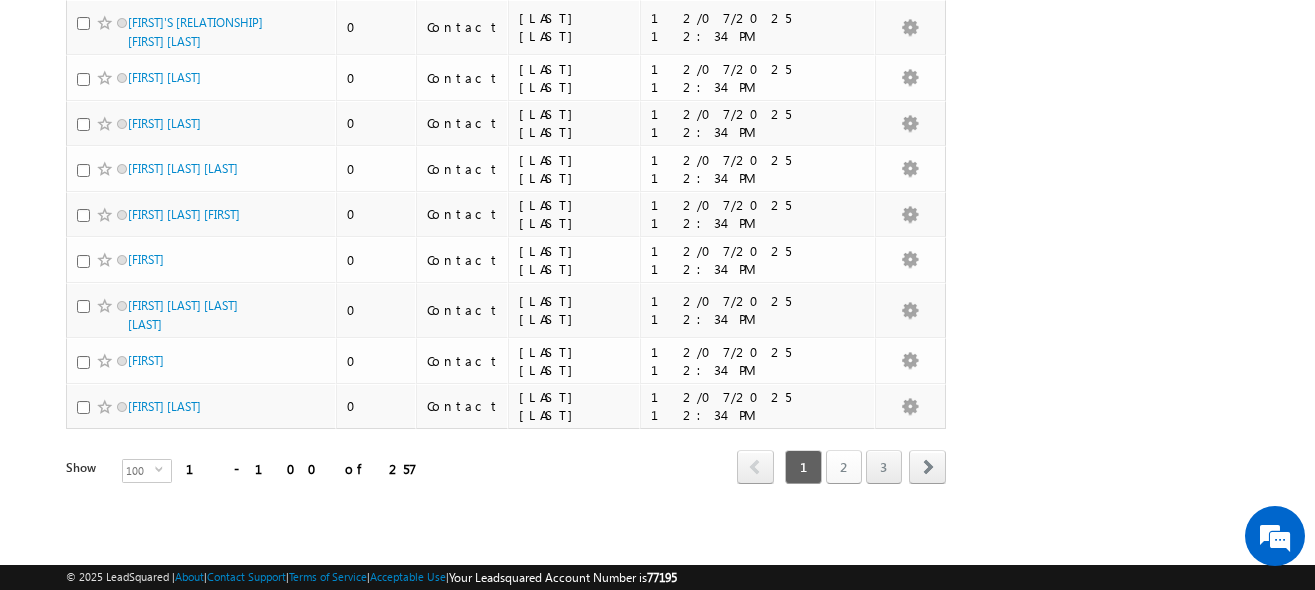 click on "2" at bounding box center [844, 467] 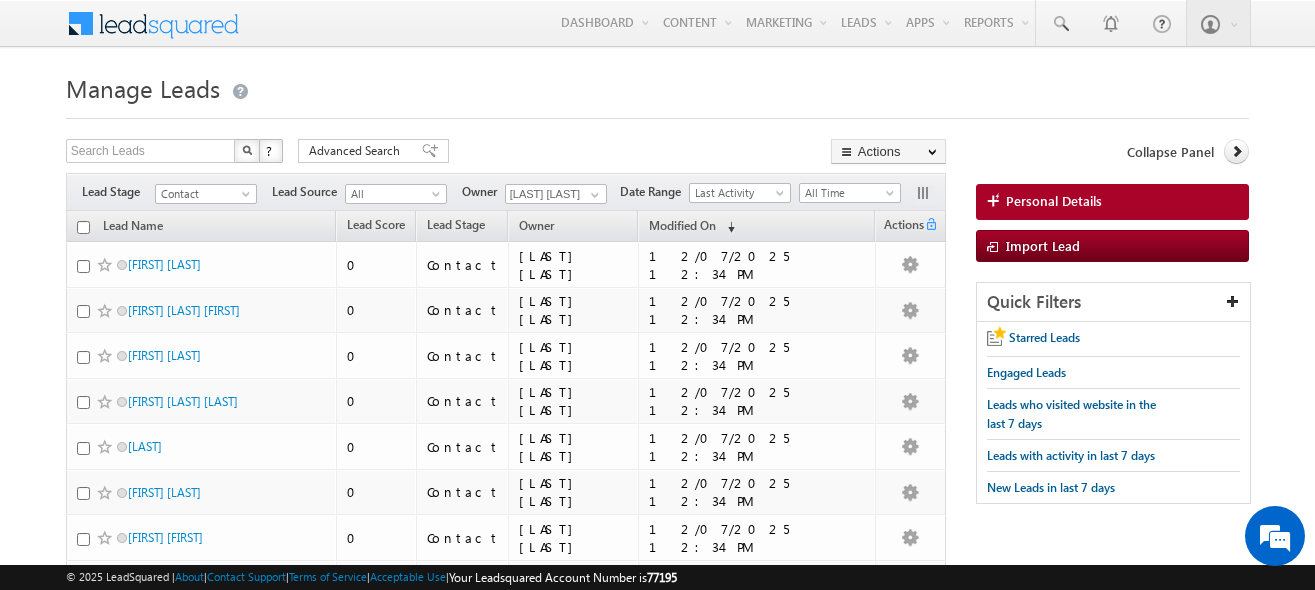 scroll, scrollTop: 0, scrollLeft: 0, axis: both 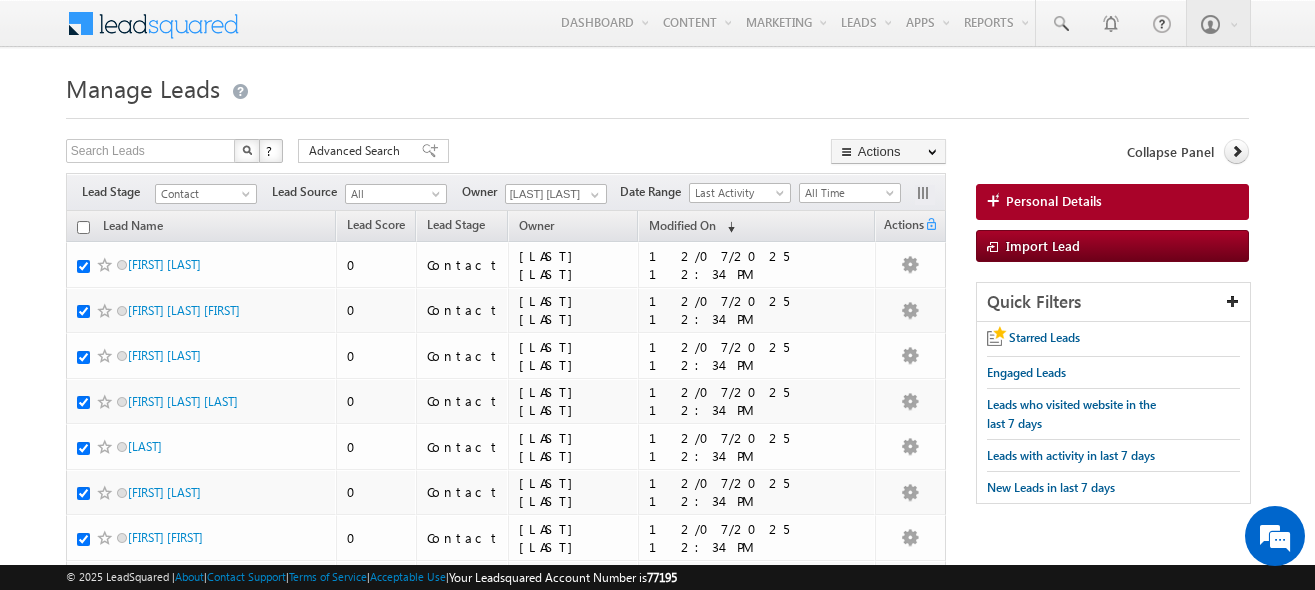 checkbox on "true" 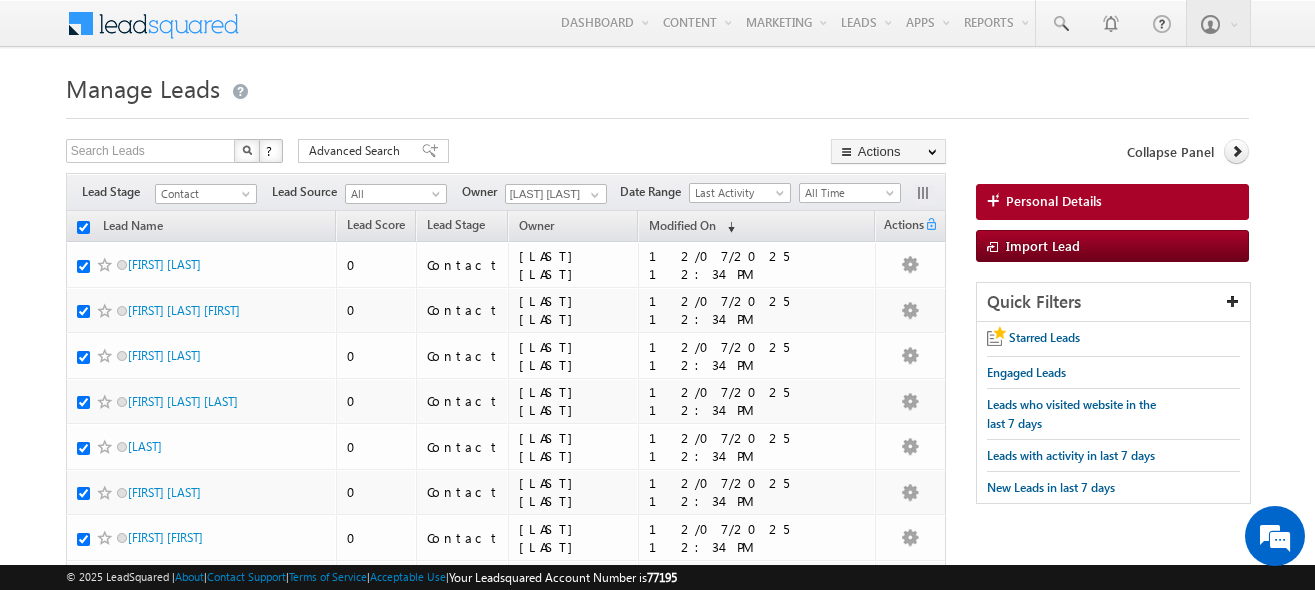 checkbox on "true" 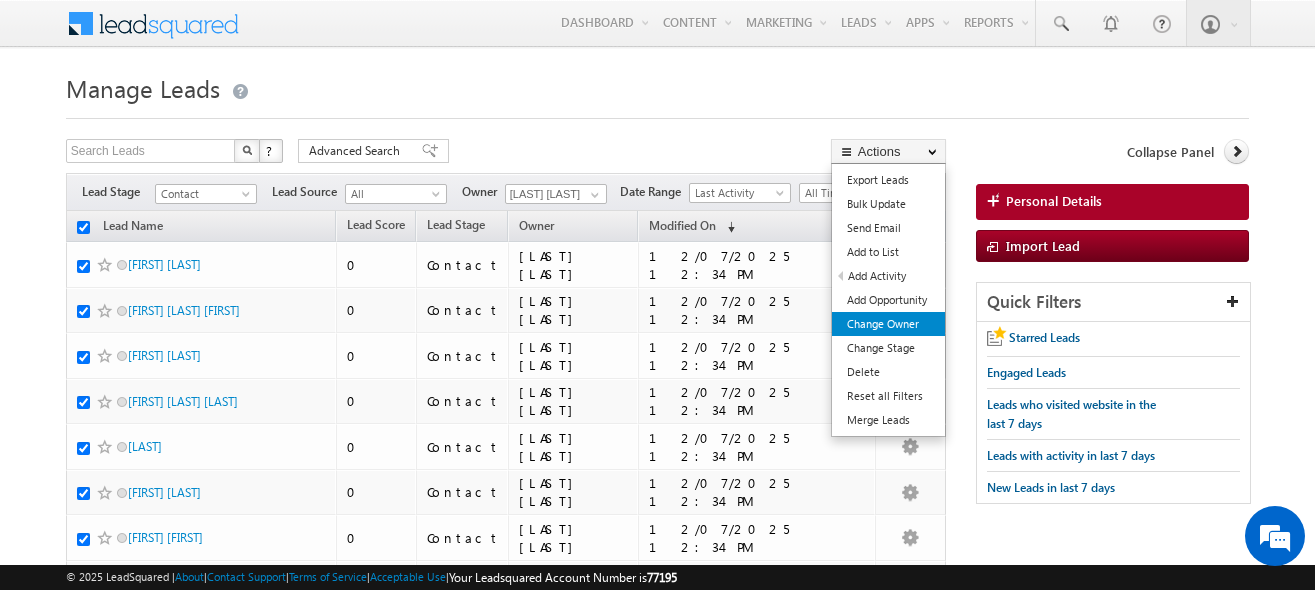 click on "Change Owner" at bounding box center (888, 324) 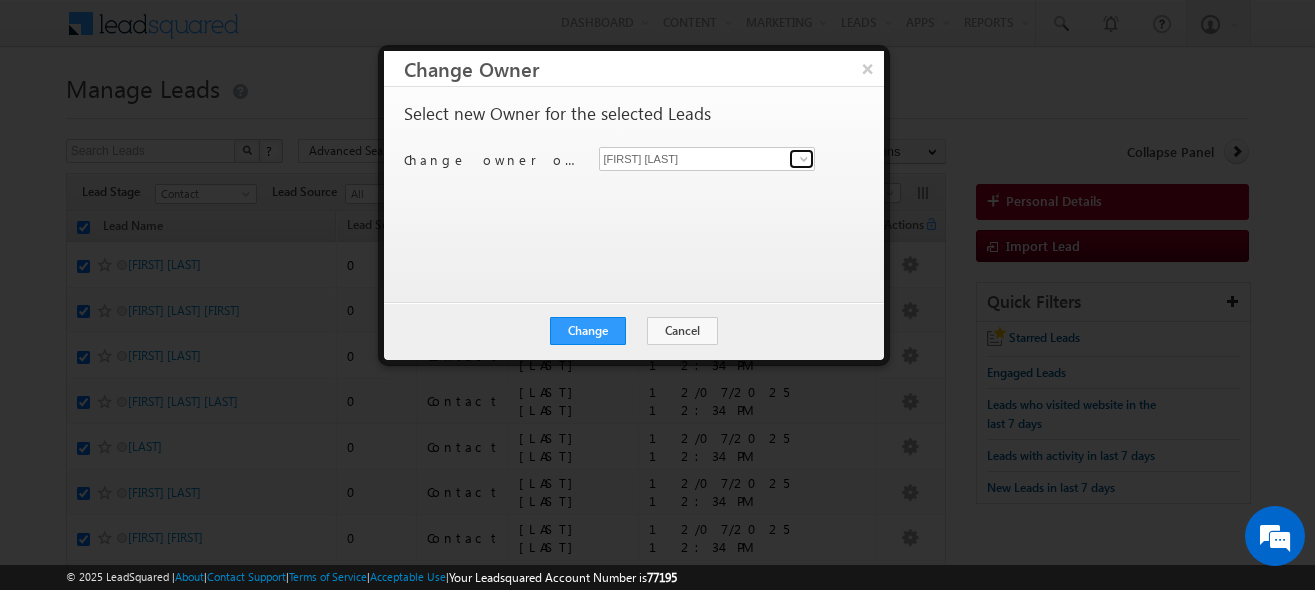 click at bounding box center [804, 159] 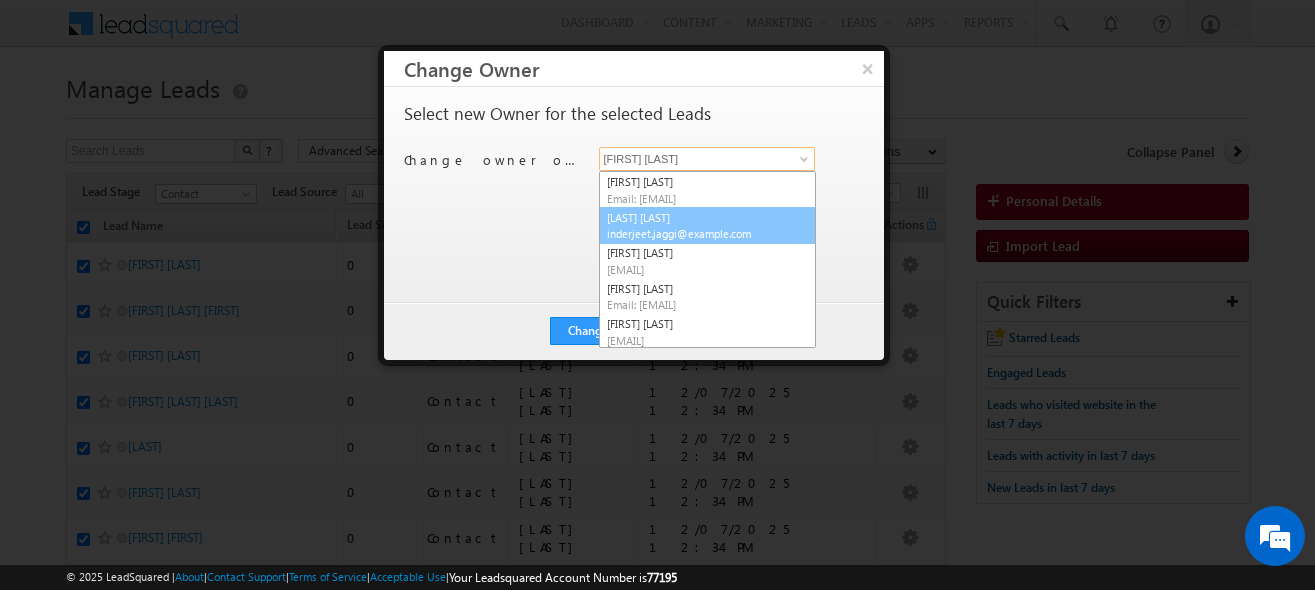 click on "[FIRST] [LAST]   [EMAIL]" at bounding box center (707, 226) 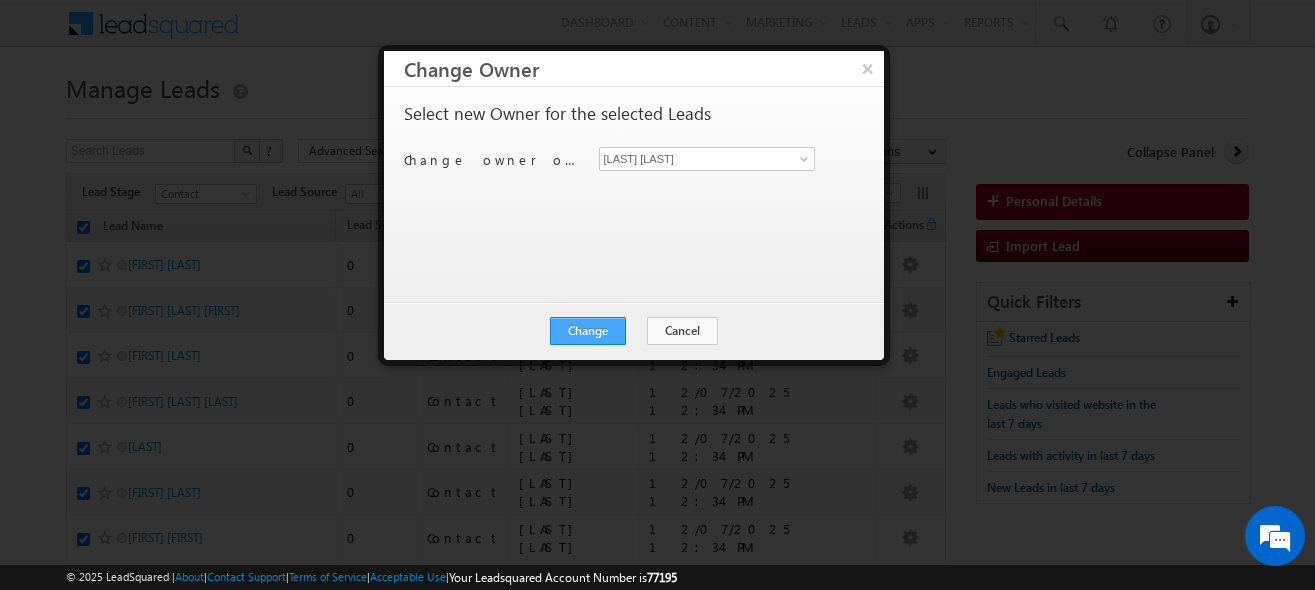click on "Change" at bounding box center [588, 331] 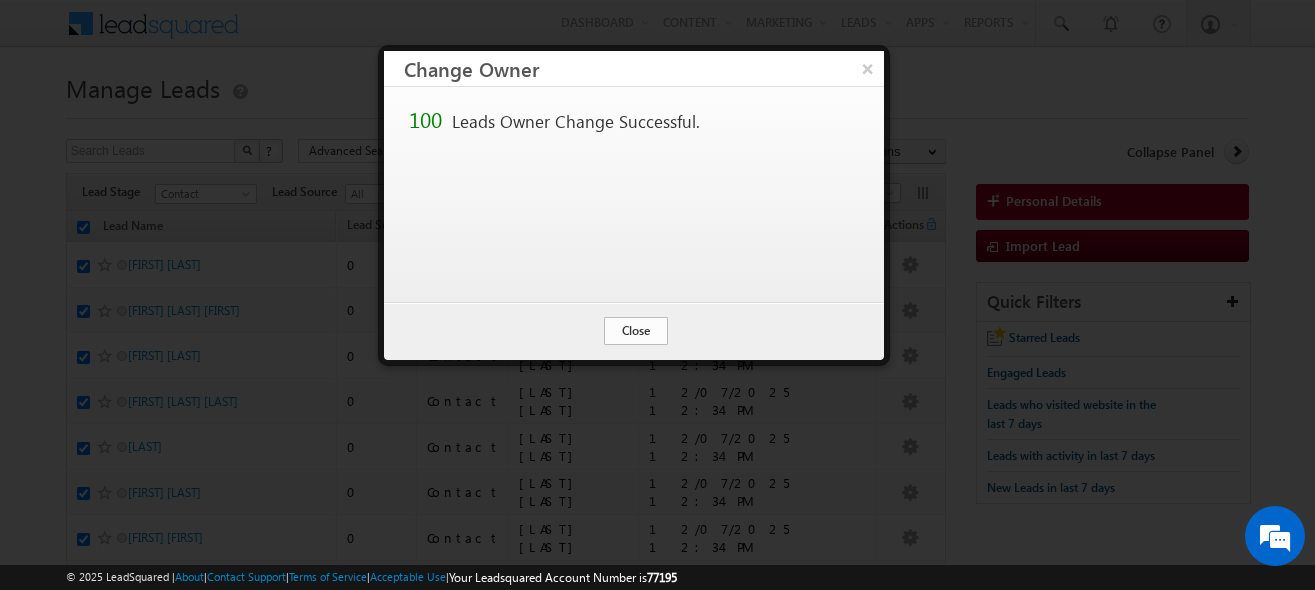 click on "Close" at bounding box center [636, 331] 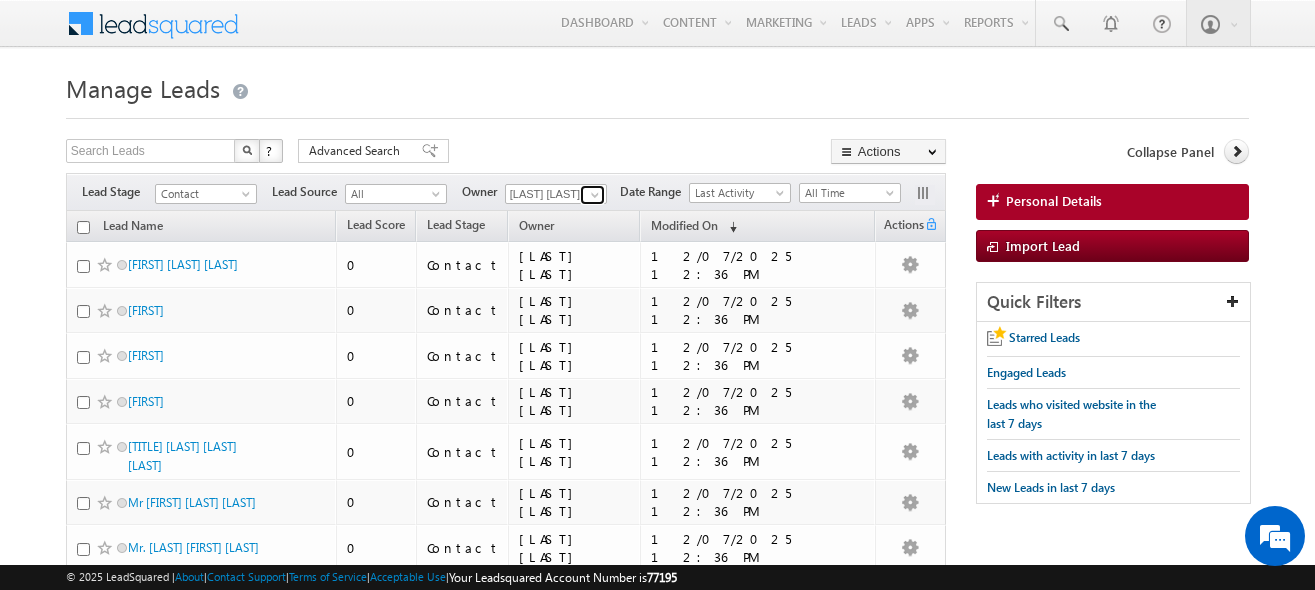 click at bounding box center [595, 195] 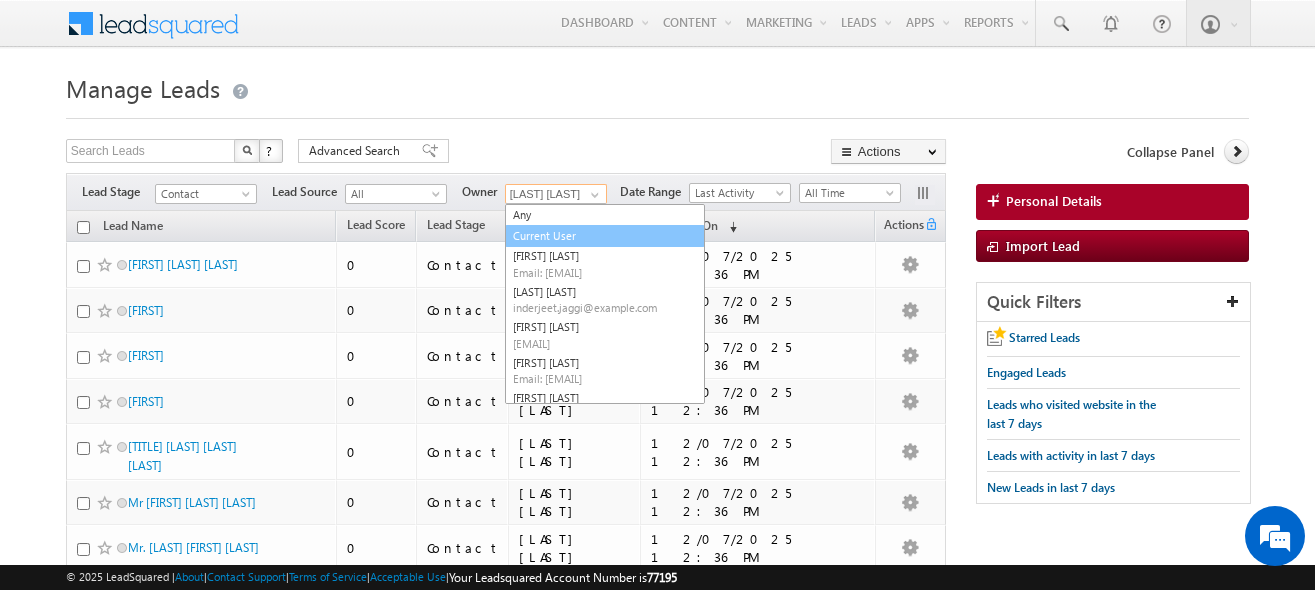 click on "Current User" at bounding box center [605, 236] 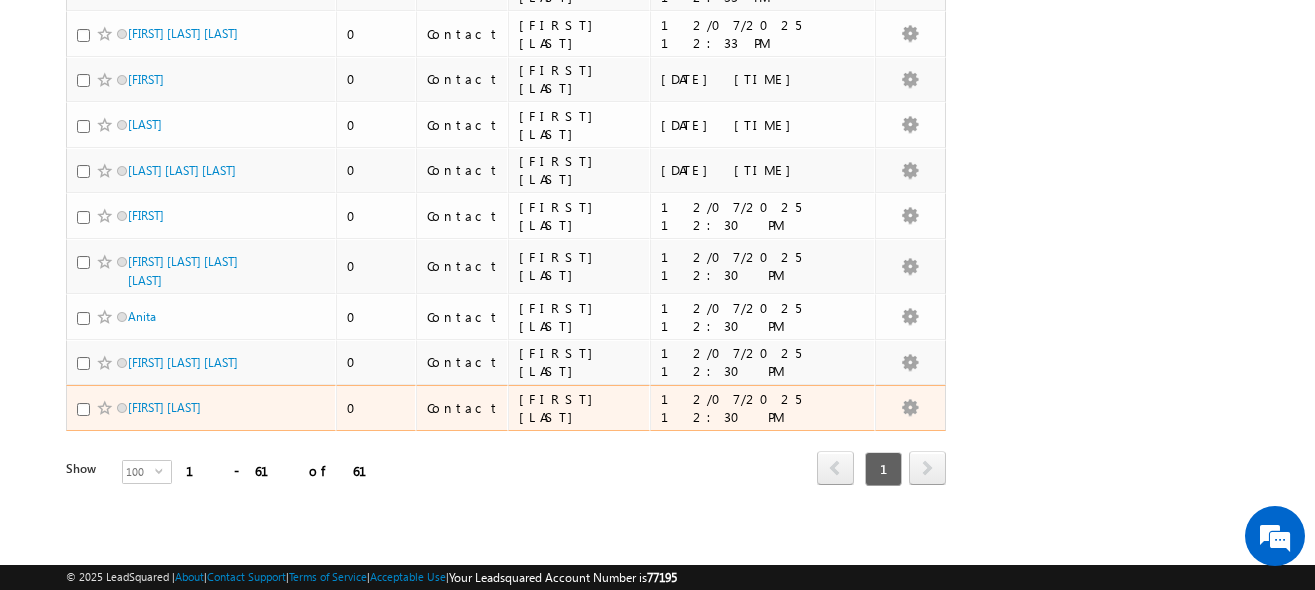 scroll, scrollTop: 2654, scrollLeft: 0, axis: vertical 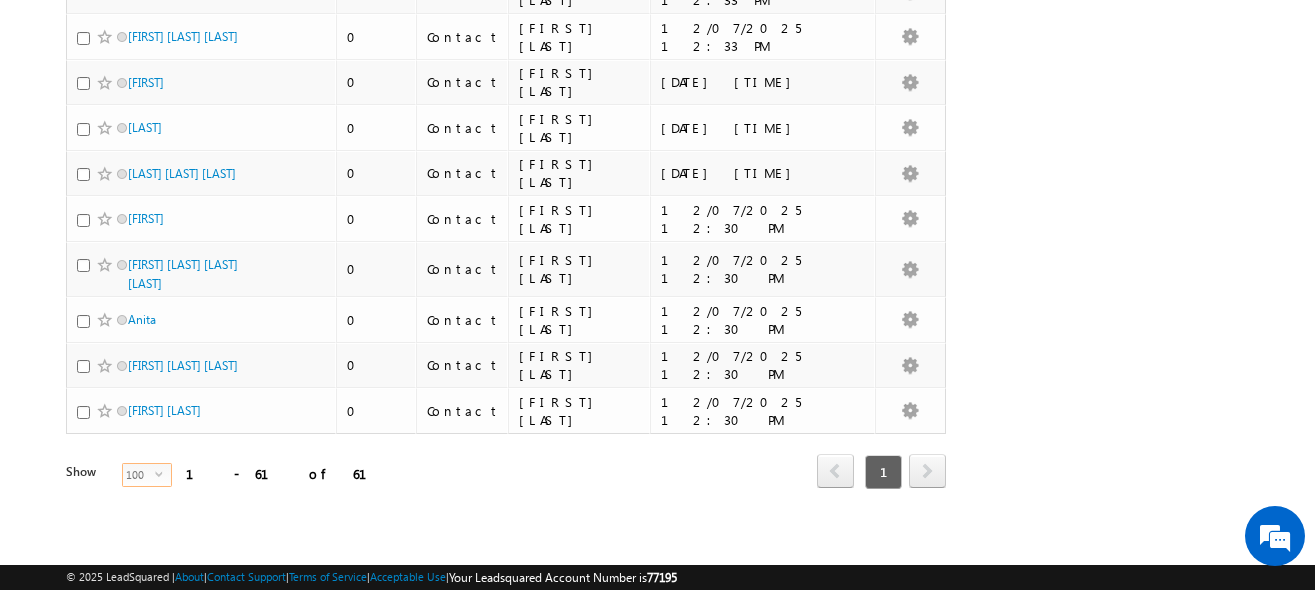 click on "100 select" at bounding box center [147, 475] 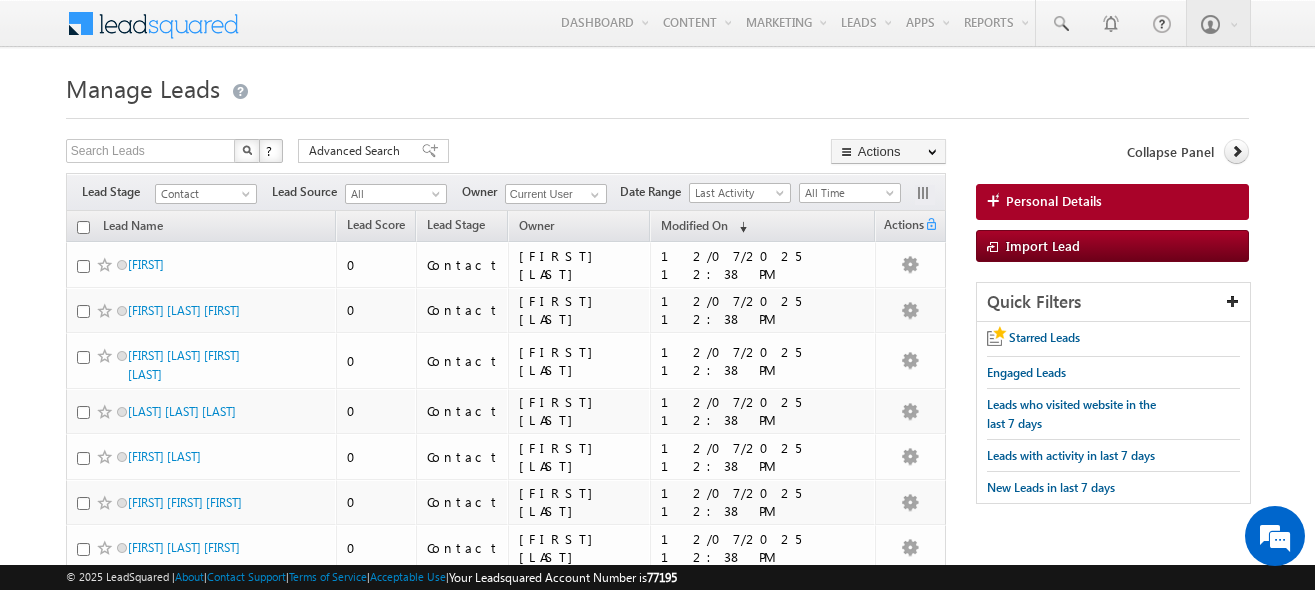 scroll, scrollTop: 0, scrollLeft: 0, axis: both 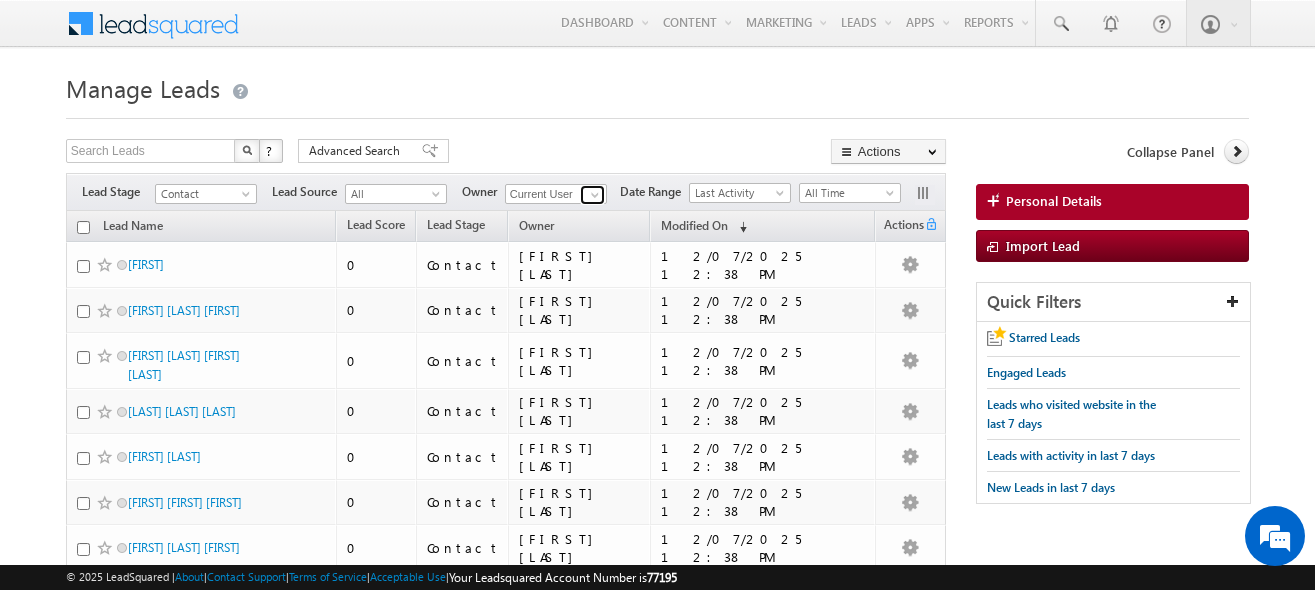 click at bounding box center [595, 195] 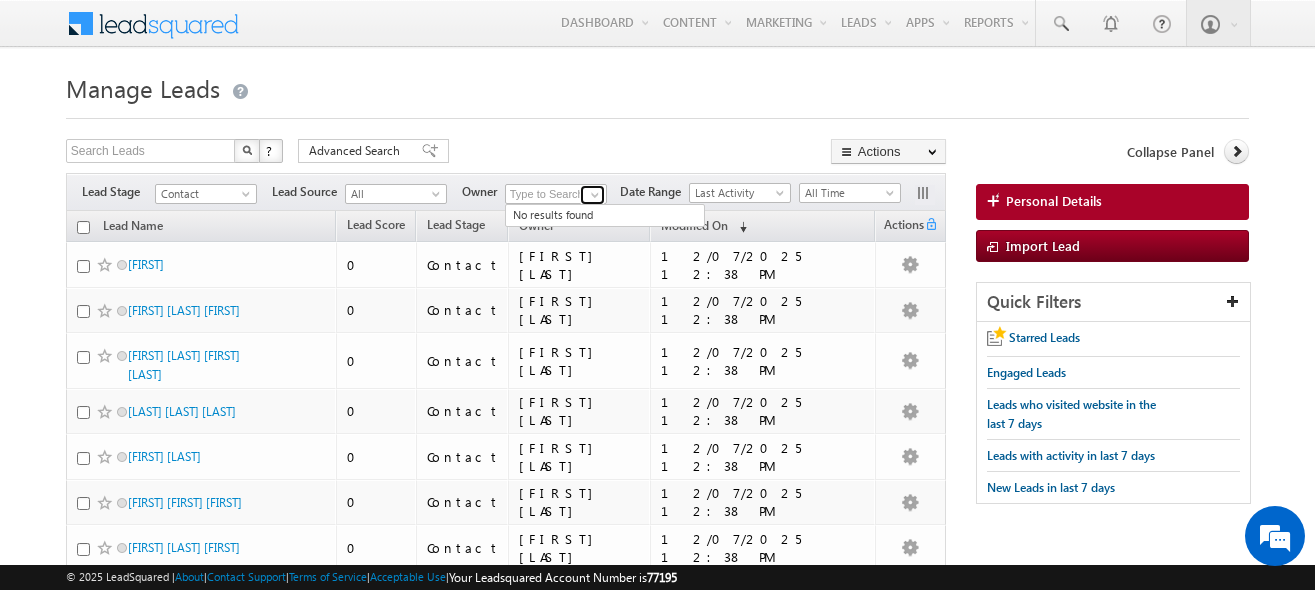 drag, startPoint x: 592, startPoint y: 231, endPoint x: 596, endPoint y: 195, distance: 36.221542 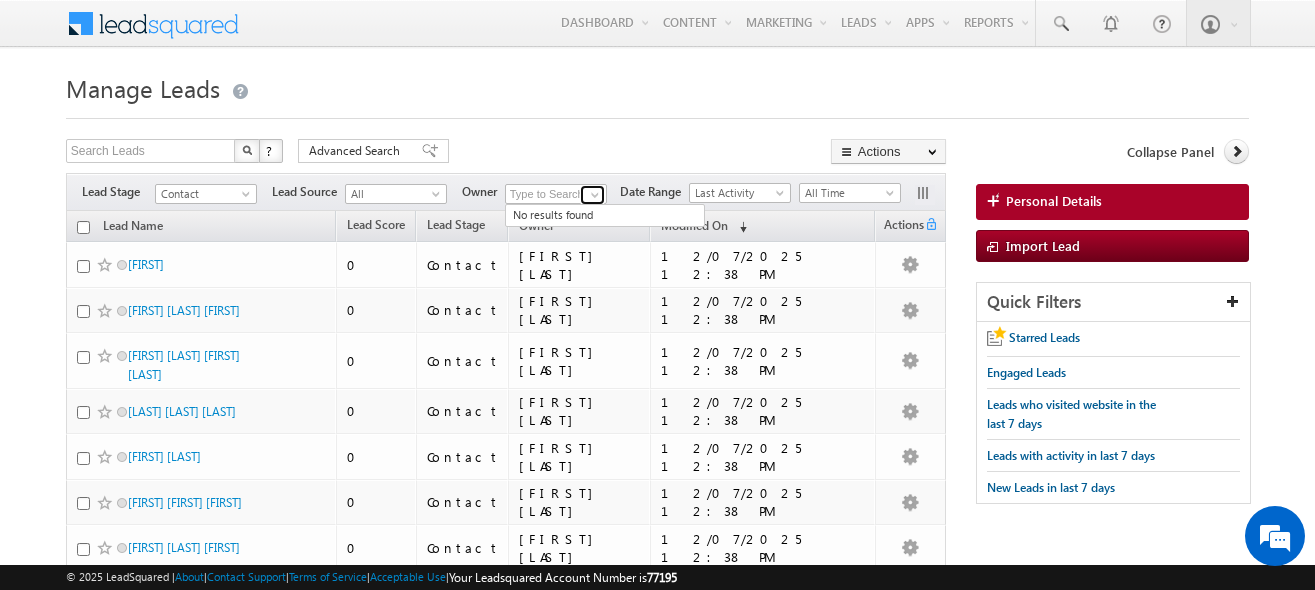 click at bounding box center [595, 195] 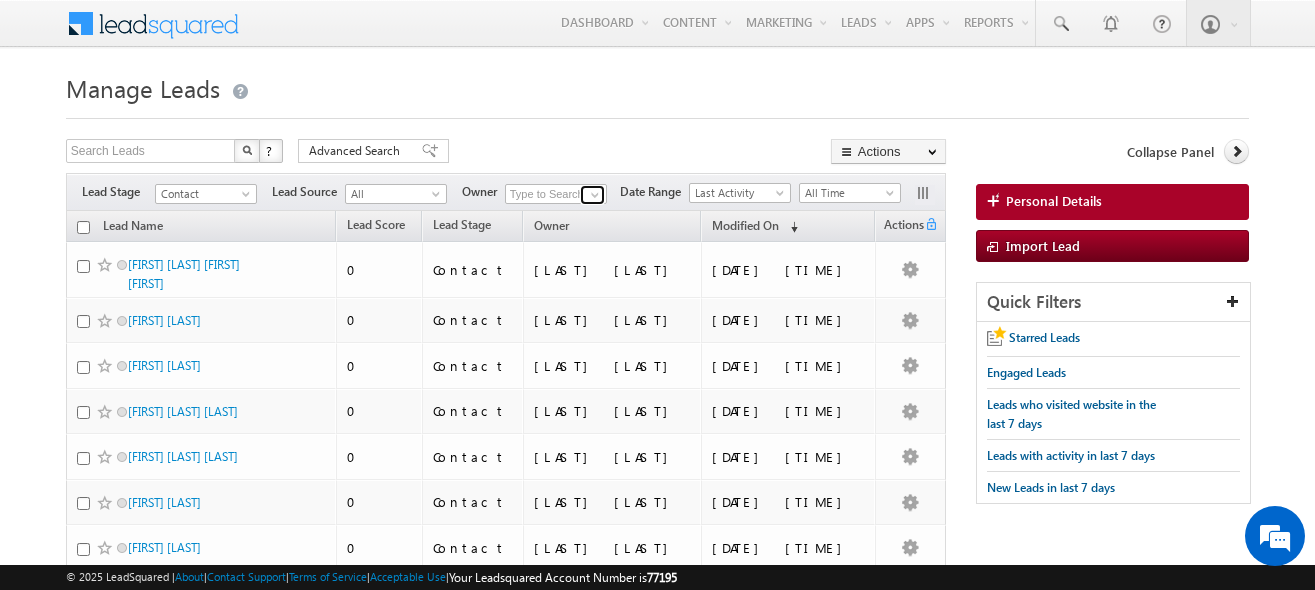 click at bounding box center [595, 195] 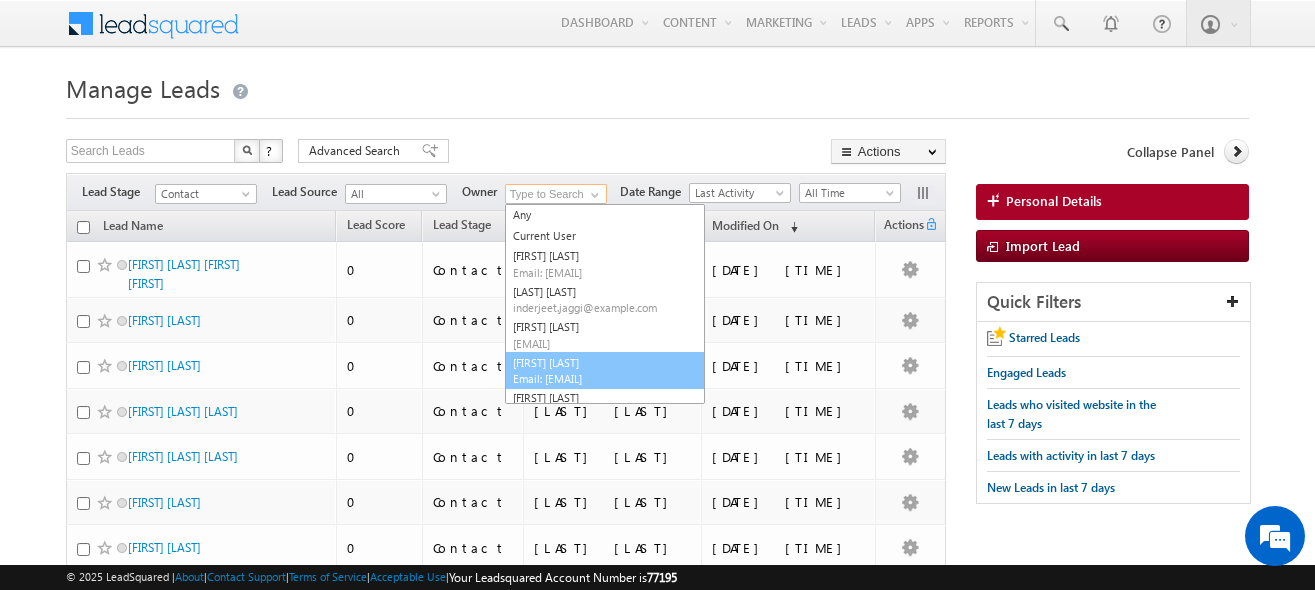 scroll, scrollTop: 0, scrollLeft: 0, axis: both 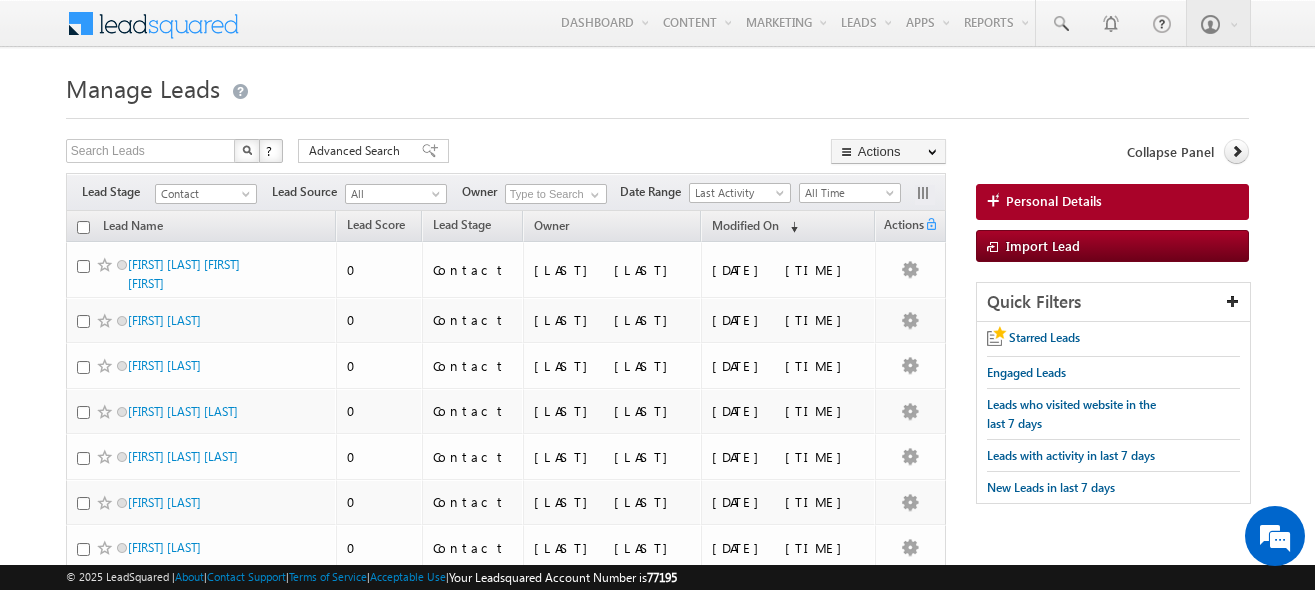 click on "Manage Leads" at bounding box center [658, 86] 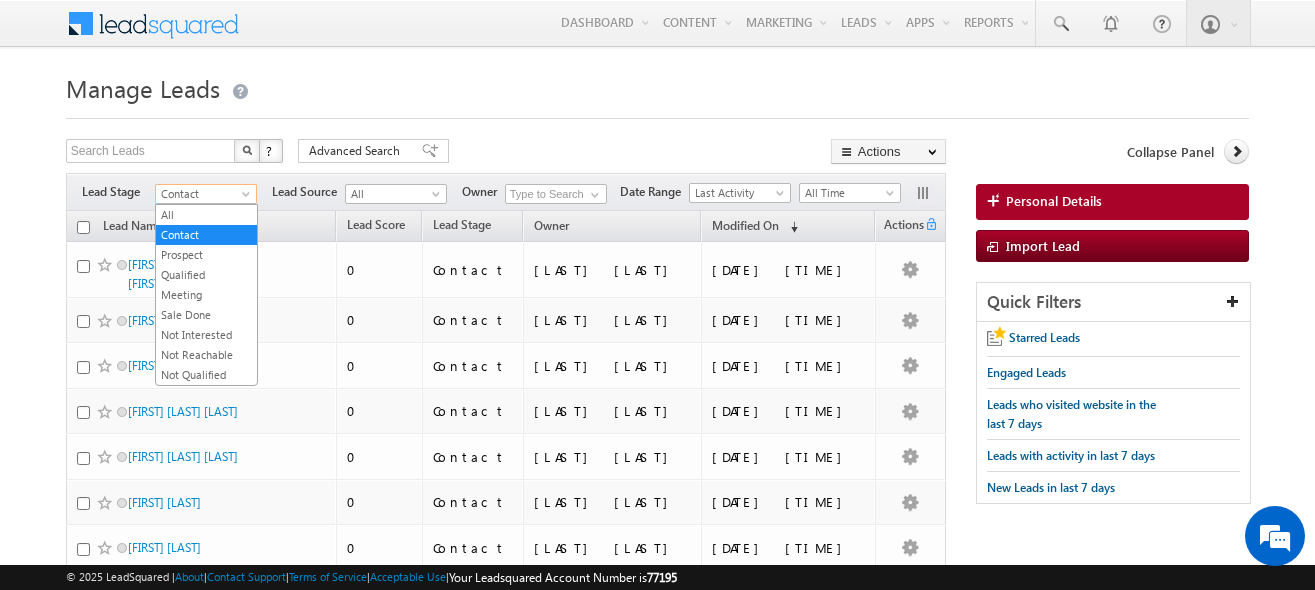 click on "Contact" at bounding box center (203, 194) 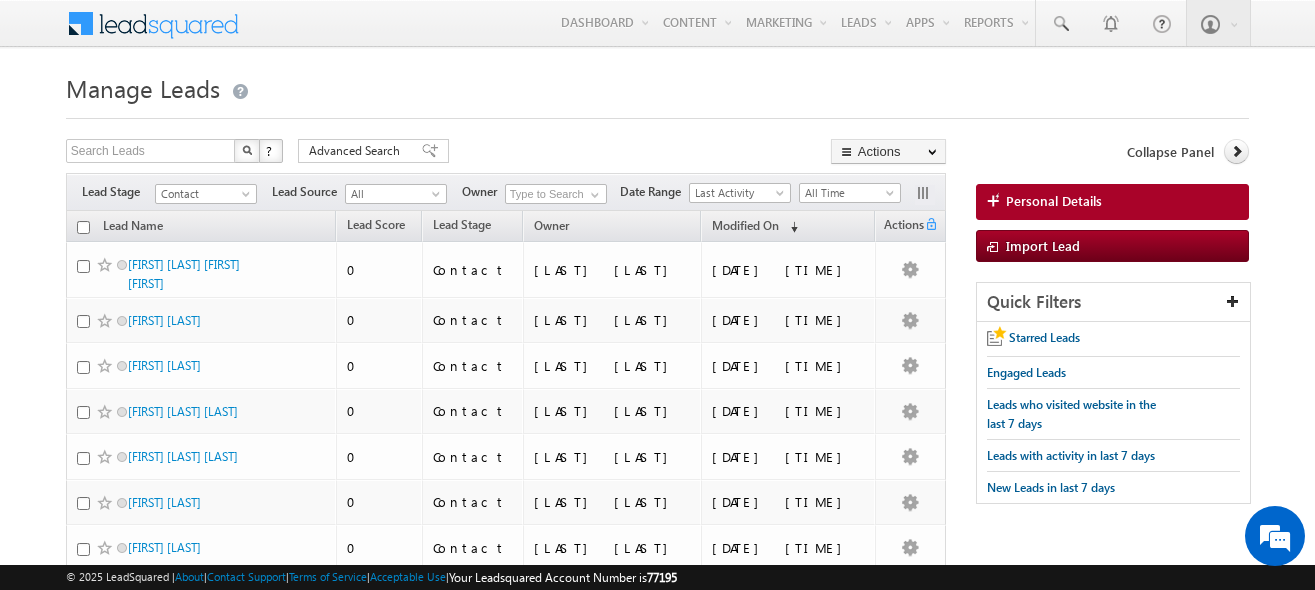 scroll, scrollTop: 0, scrollLeft: 0, axis: both 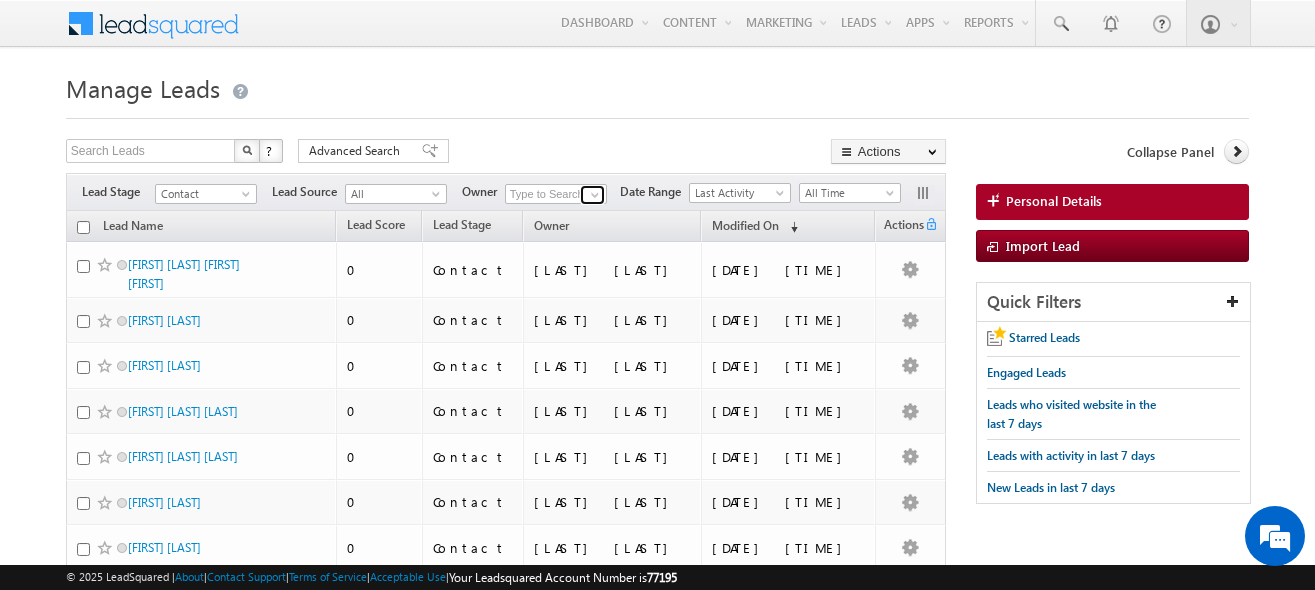 click at bounding box center (592, 195) 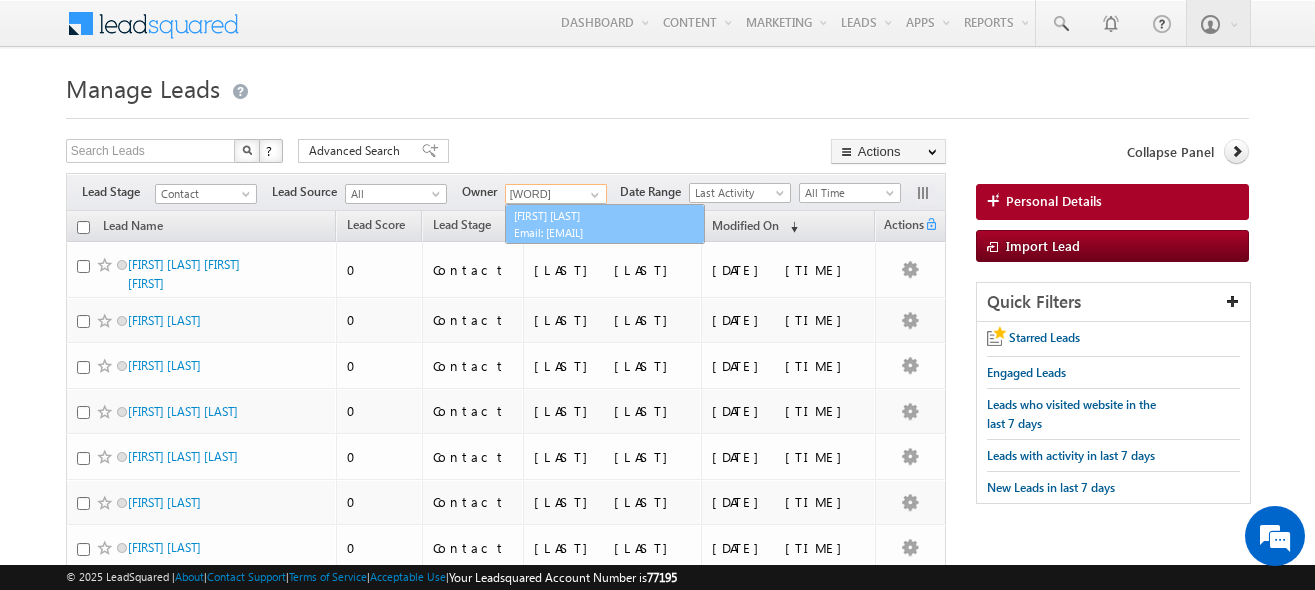 drag, startPoint x: 584, startPoint y: 192, endPoint x: 583, endPoint y: 224, distance: 32.01562 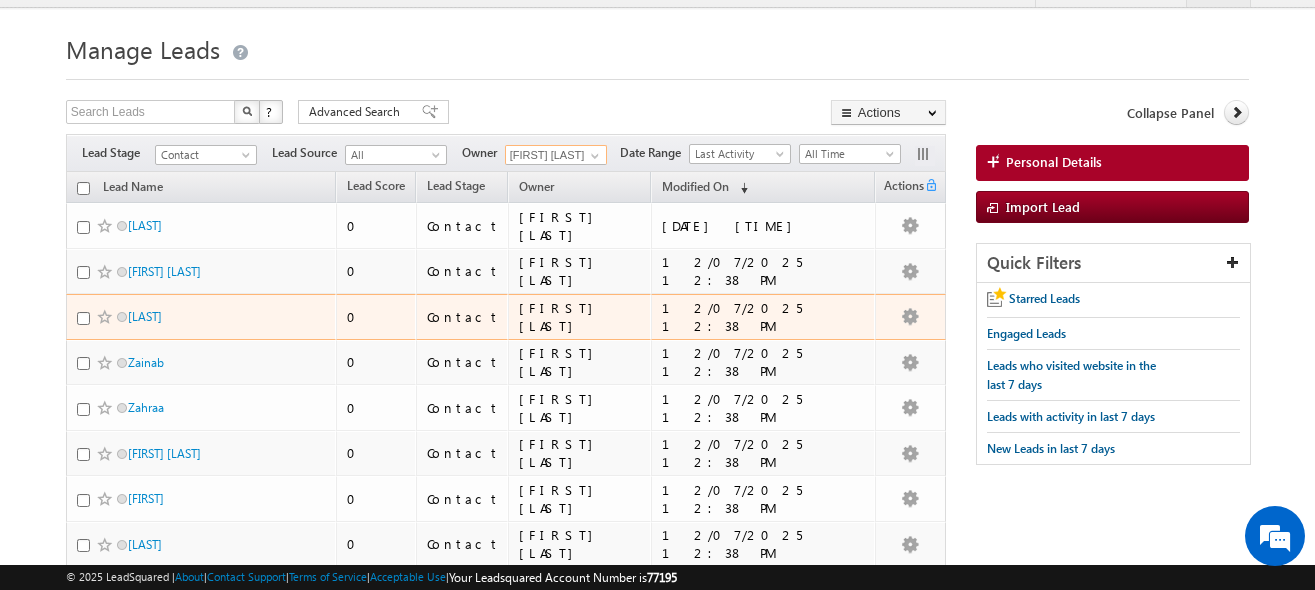scroll, scrollTop: 40, scrollLeft: 0, axis: vertical 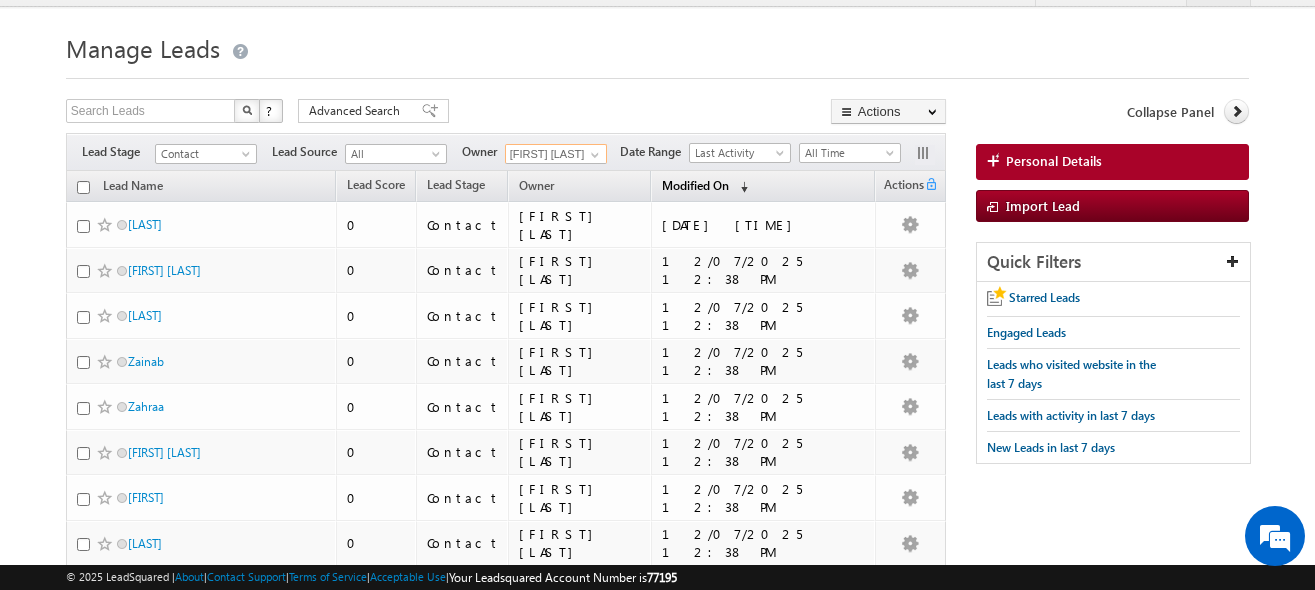 click on "Modified On" at bounding box center [695, 185] 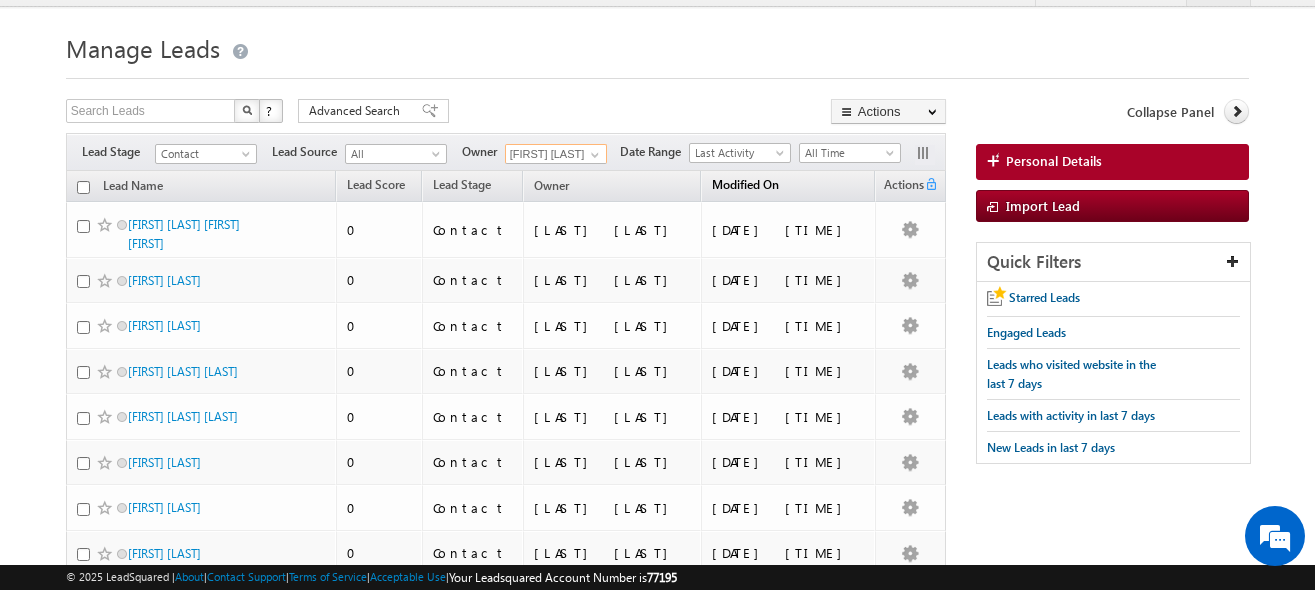 click on "Modified On
(sorted descending)" at bounding box center (745, 187) 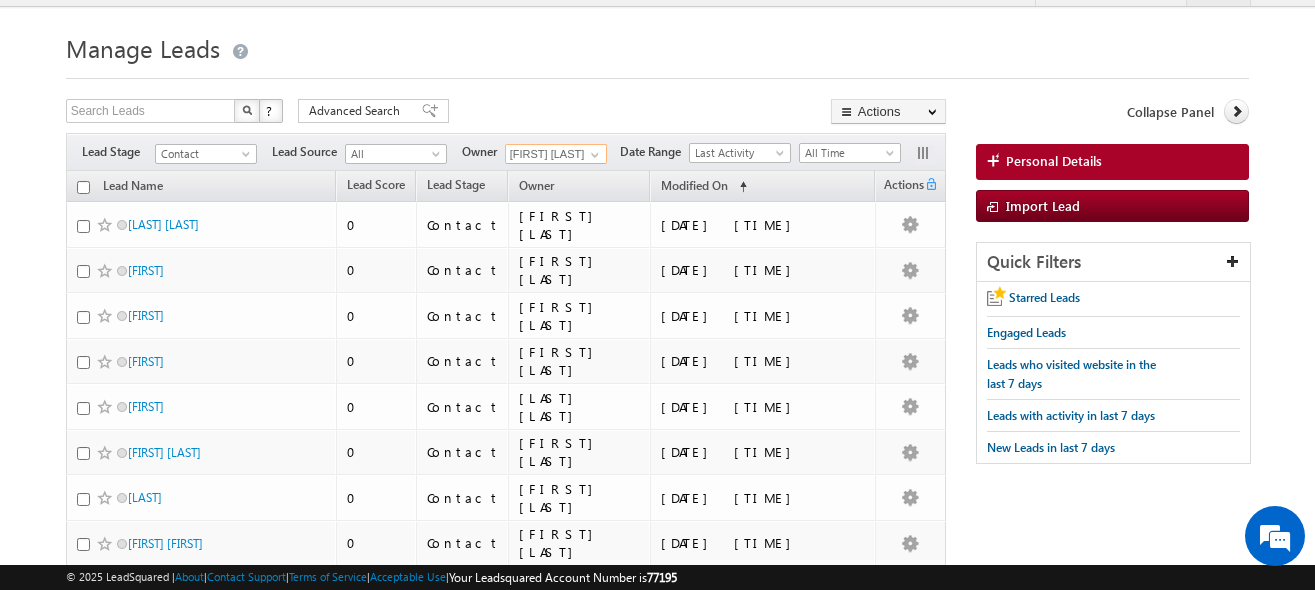 click at bounding box center [83, 187] 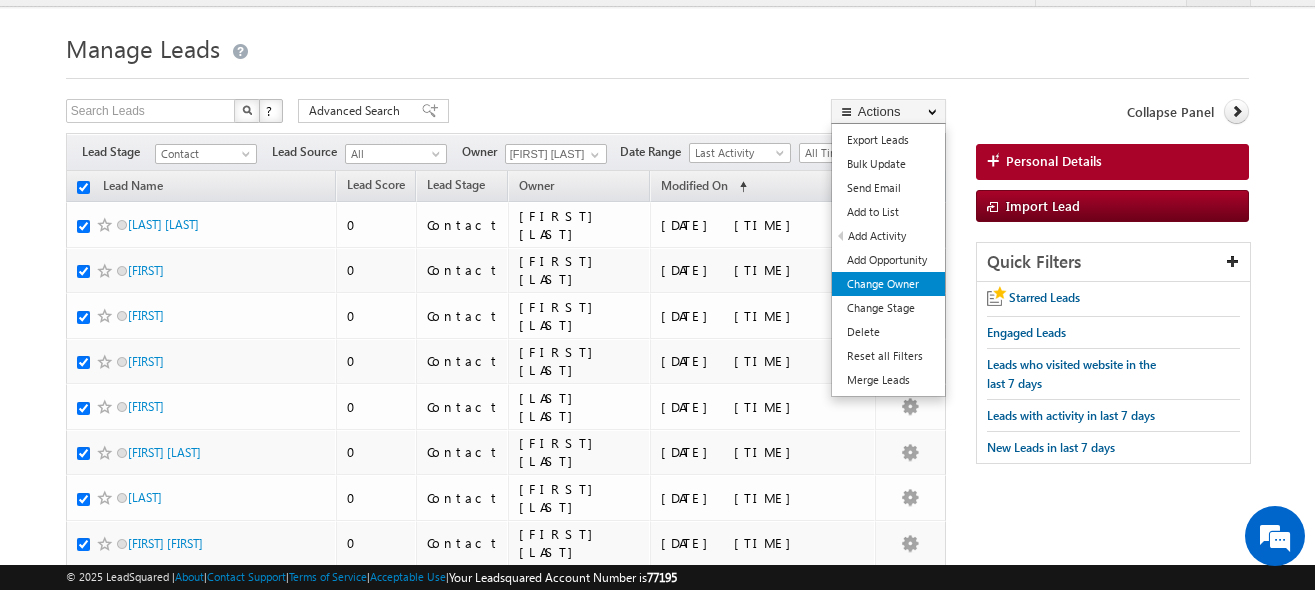 click on "Change Owner" at bounding box center (888, 284) 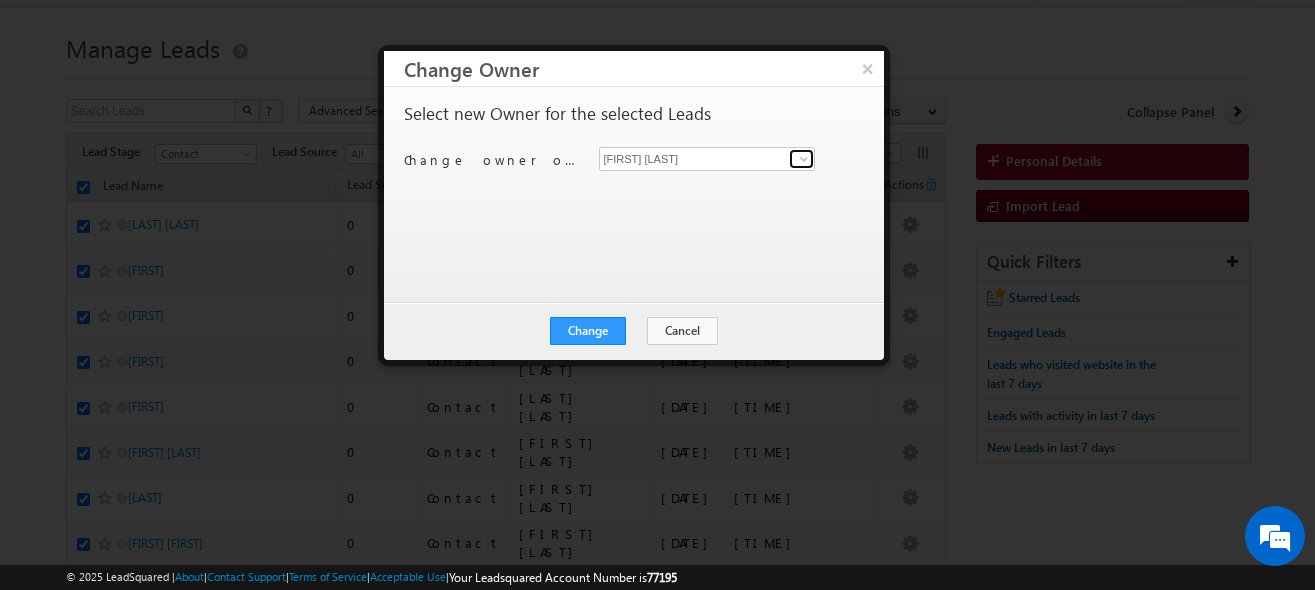 click at bounding box center [804, 159] 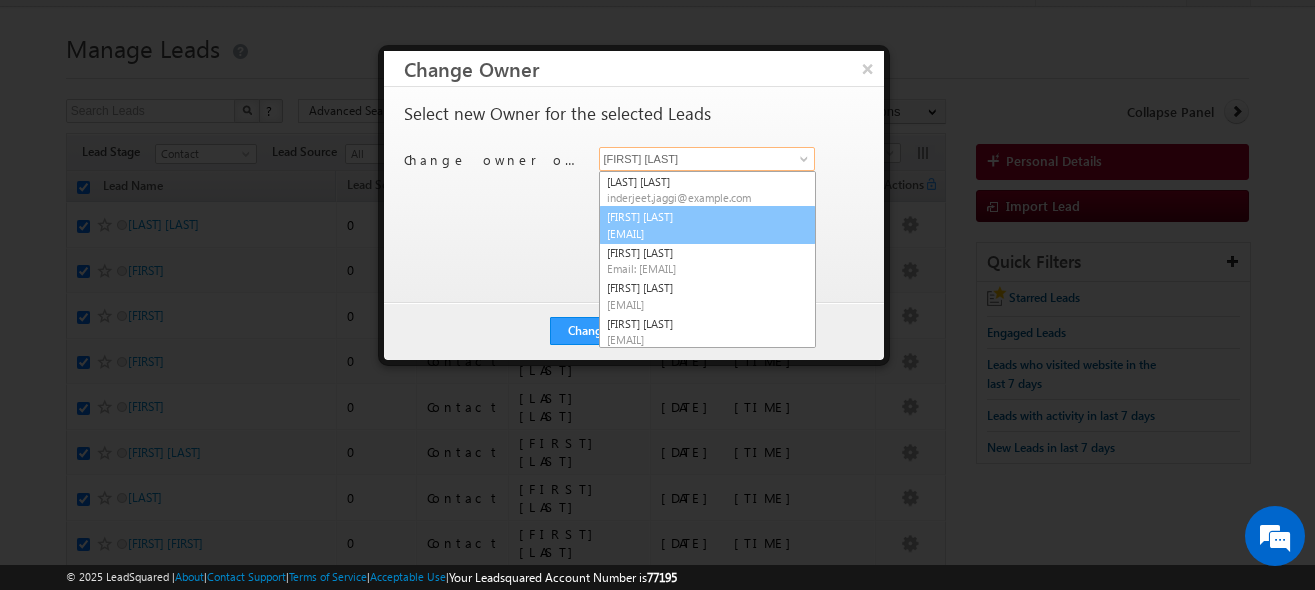 scroll, scrollTop: 35, scrollLeft: 0, axis: vertical 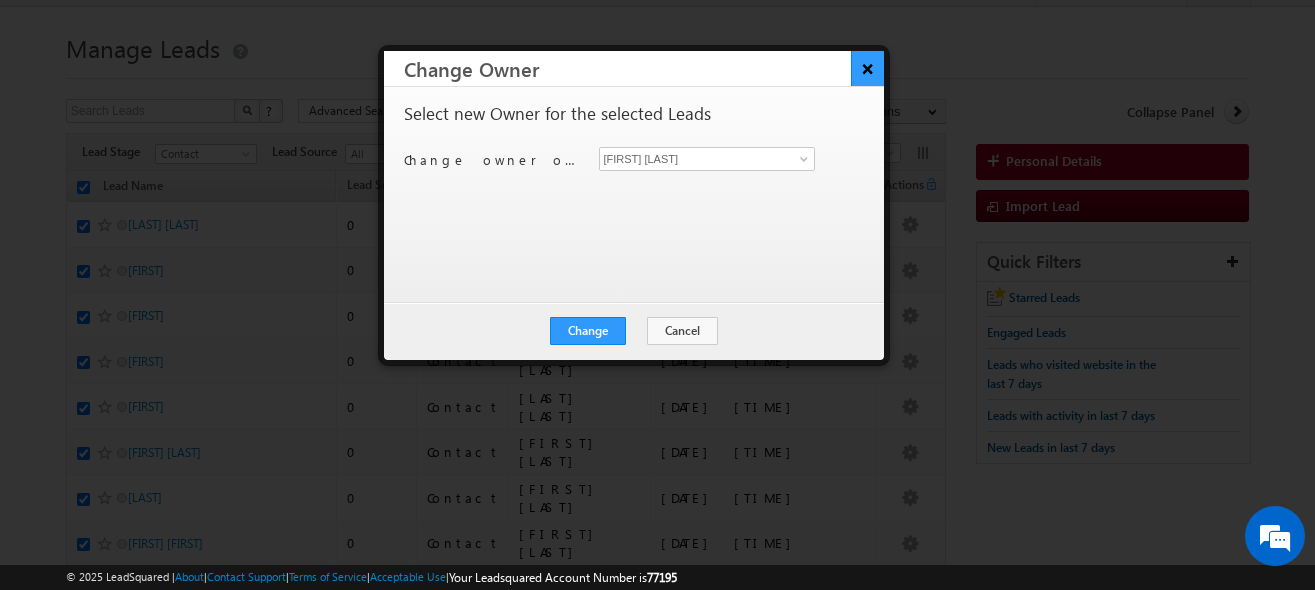 click on "×" at bounding box center (867, 68) 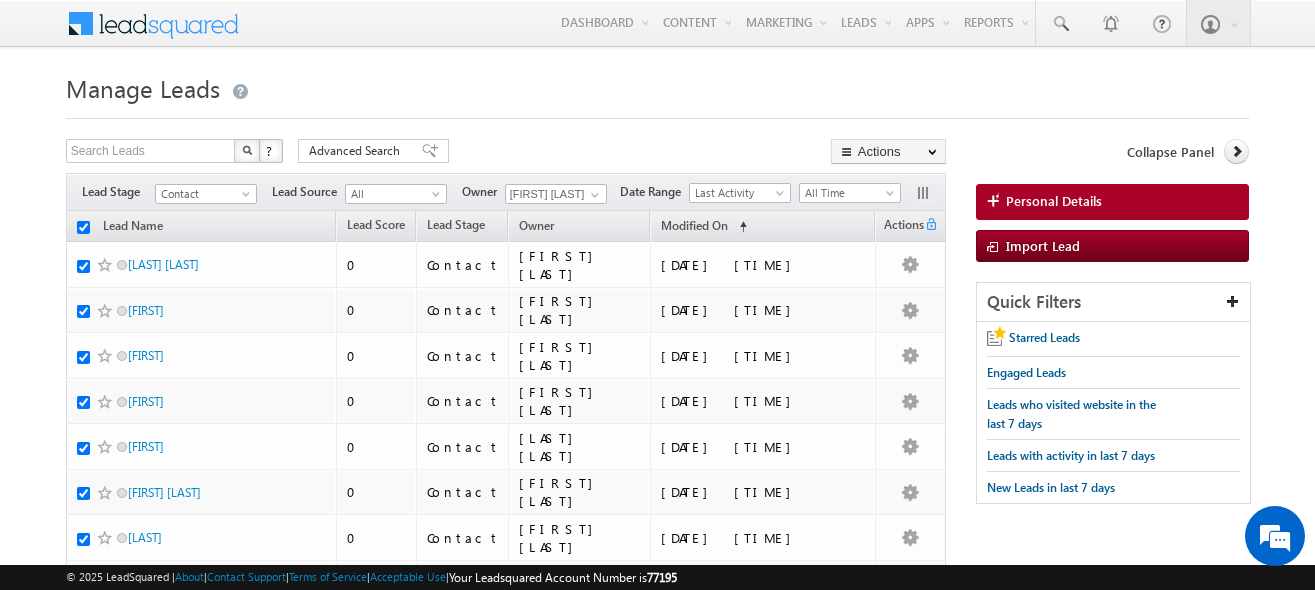 scroll, scrollTop: 0, scrollLeft: 0, axis: both 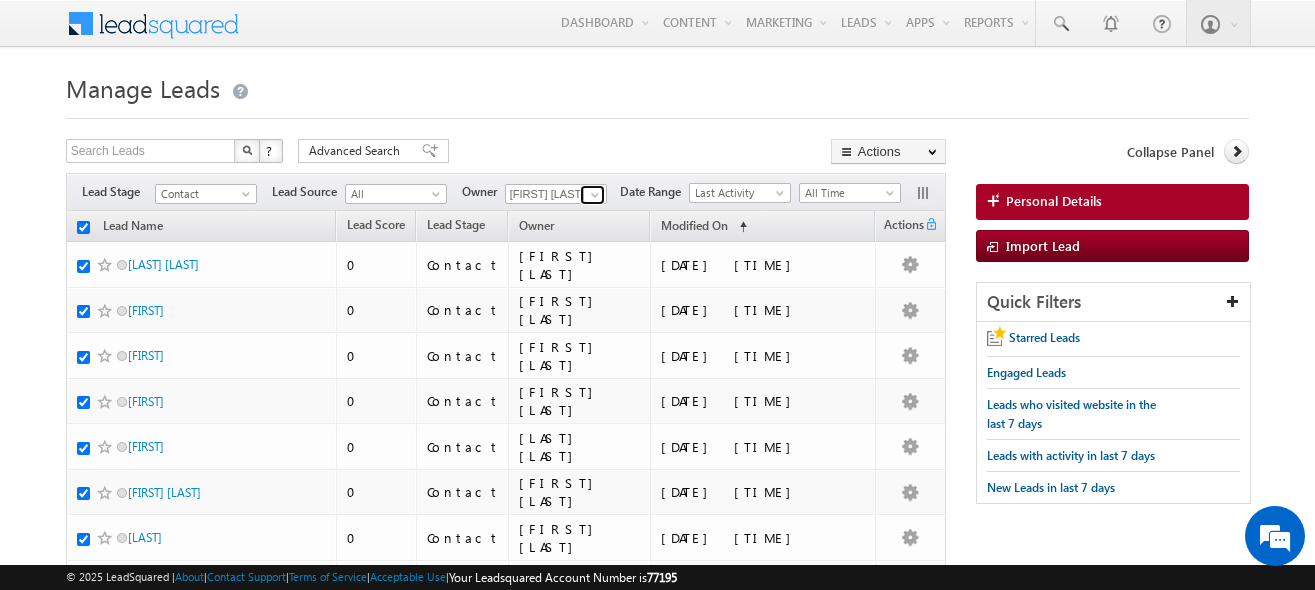 click at bounding box center [595, 195] 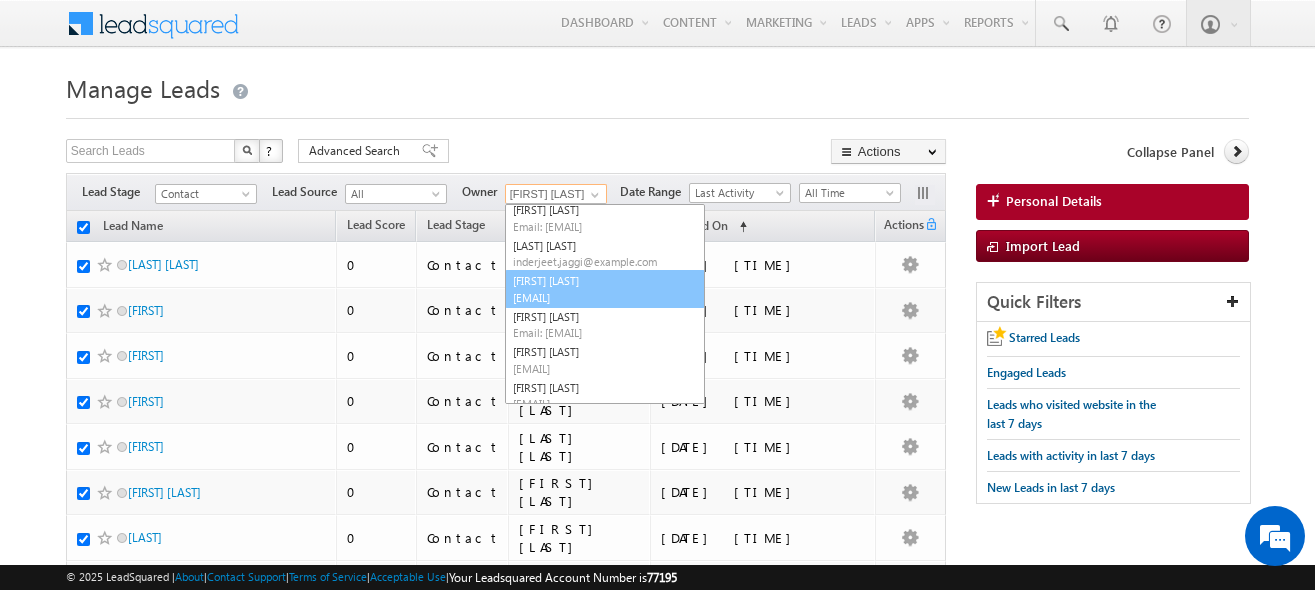 scroll, scrollTop: 45, scrollLeft: 0, axis: vertical 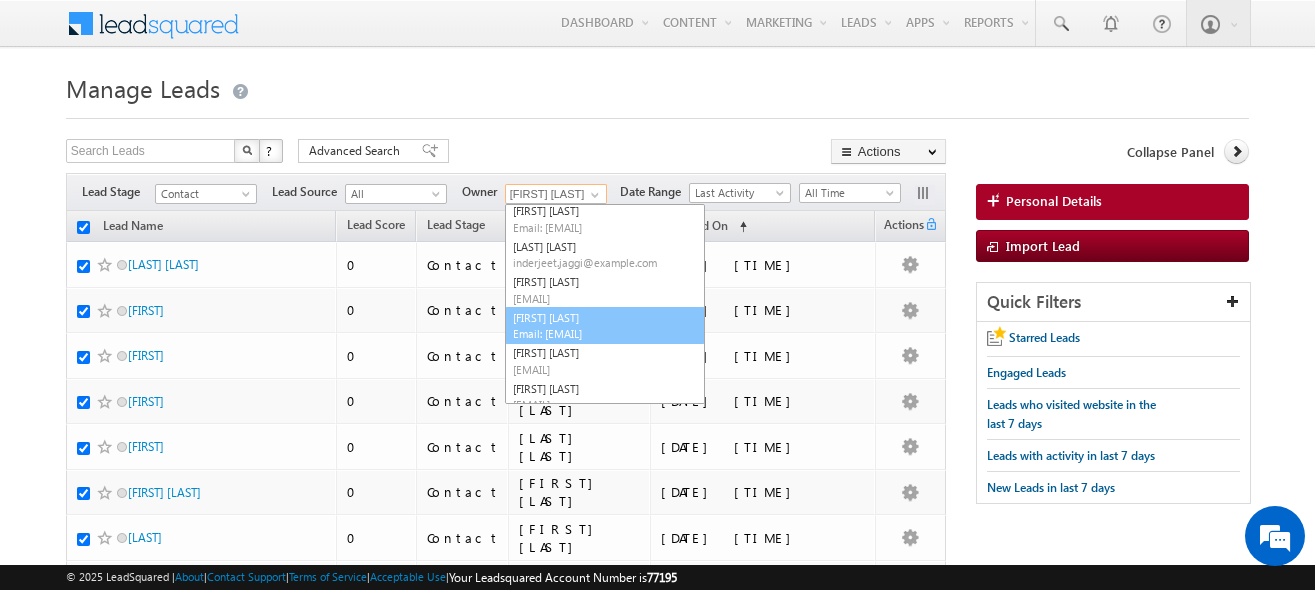 click on "[FIRST] [LAST]   [EMAIL]" at bounding box center (605, 326) 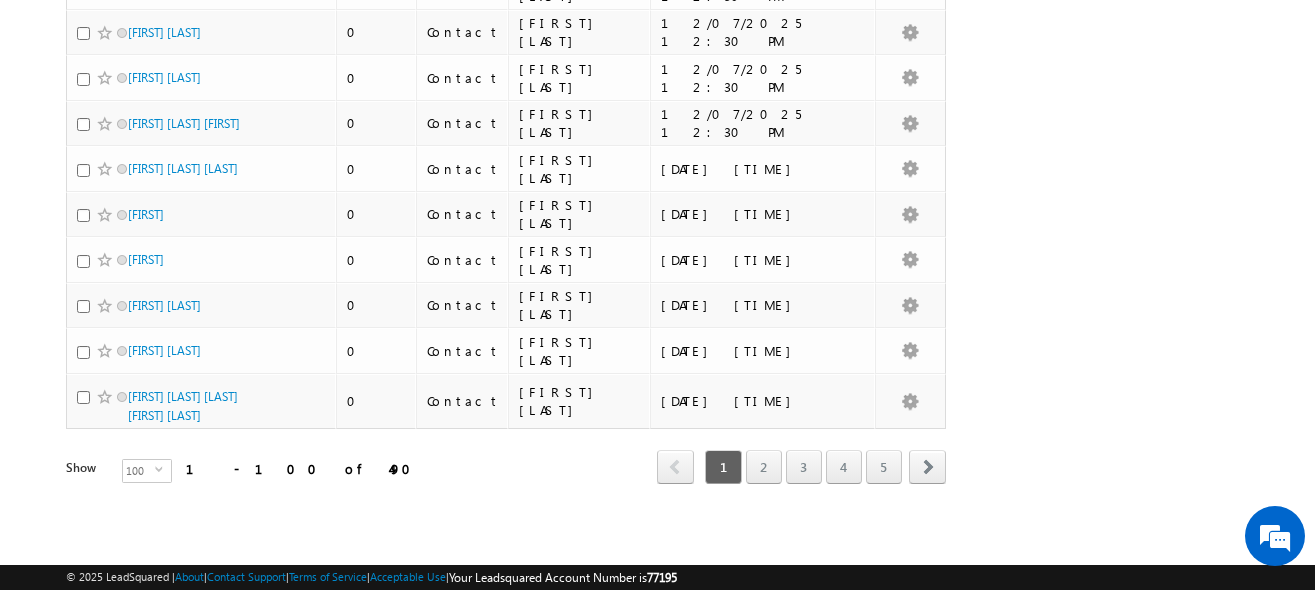 scroll, scrollTop: 4487, scrollLeft: 0, axis: vertical 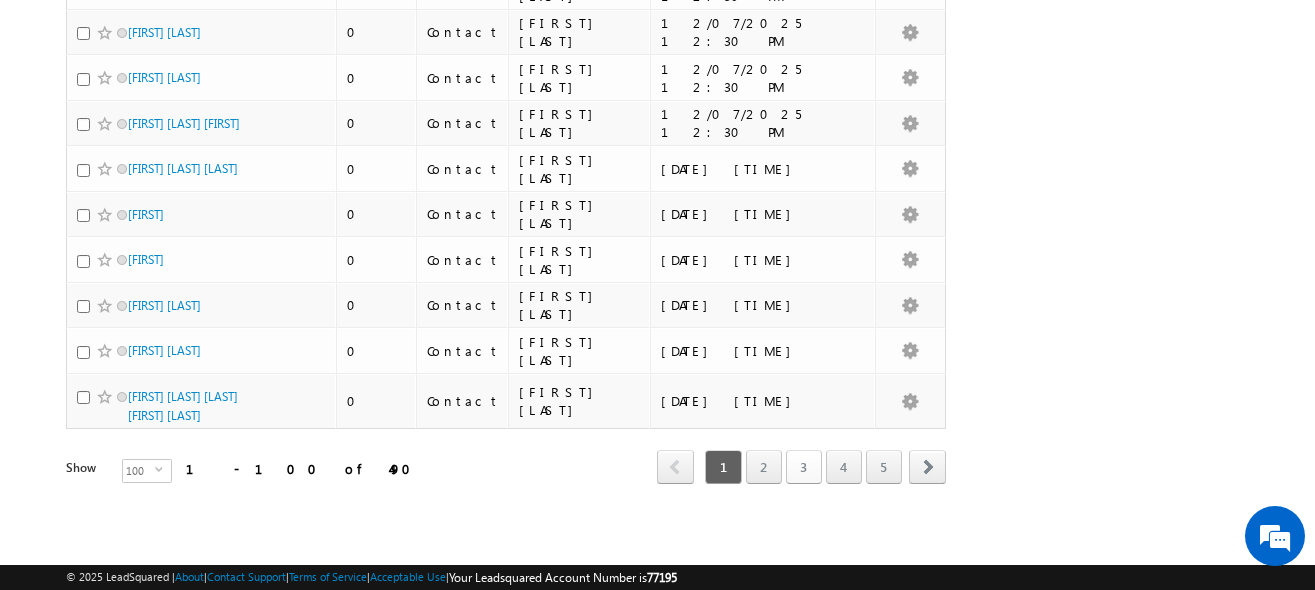 click on "3" at bounding box center (804, 467) 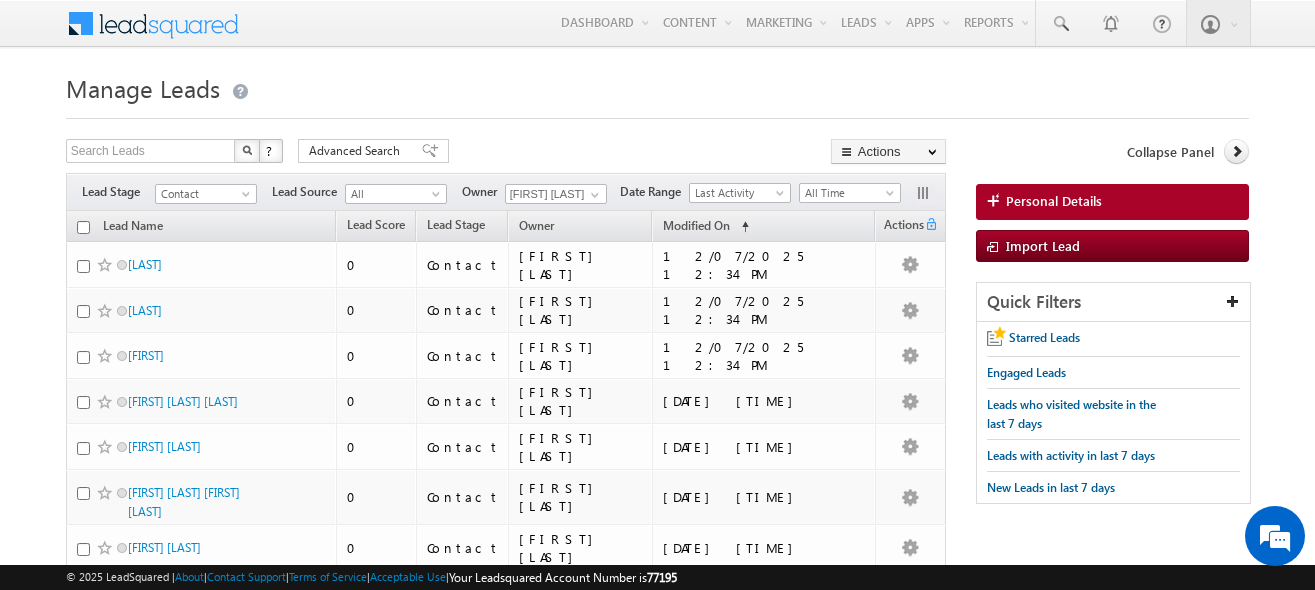 scroll, scrollTop: 0, scrollLeft: 0, axis: both 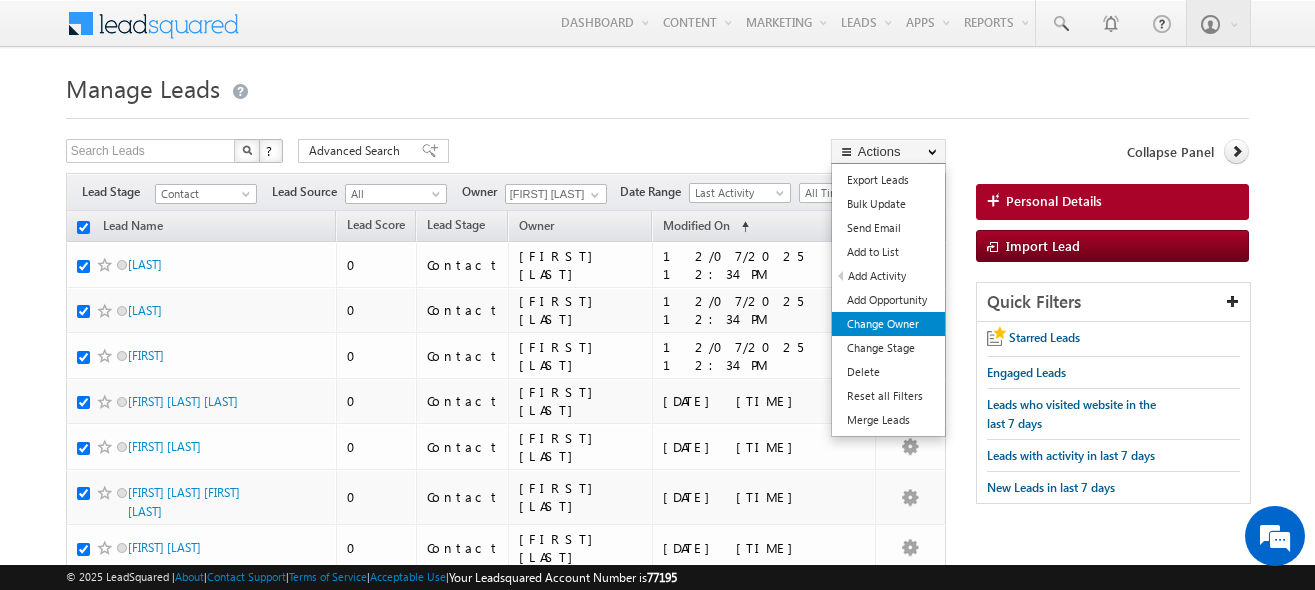 click on "Change Owner" at bounding box center (888, 324) 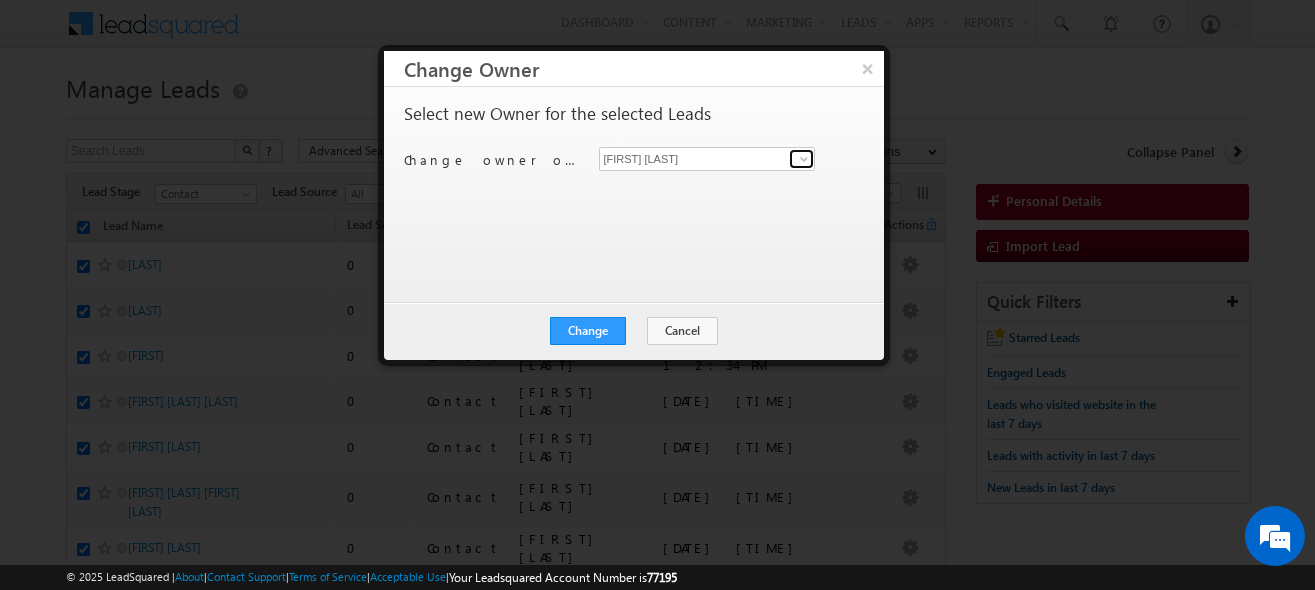 click at bounding box center (804, 159) 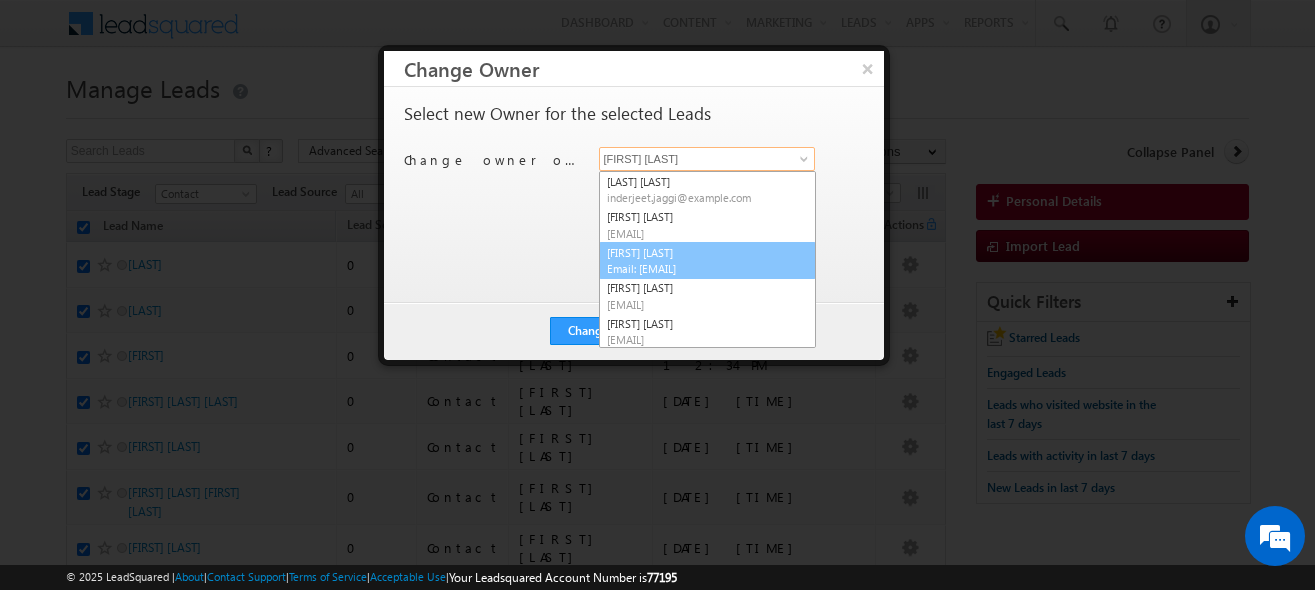 scroll, scrollTop: 35, scrollLeft: 0, axis: vertical 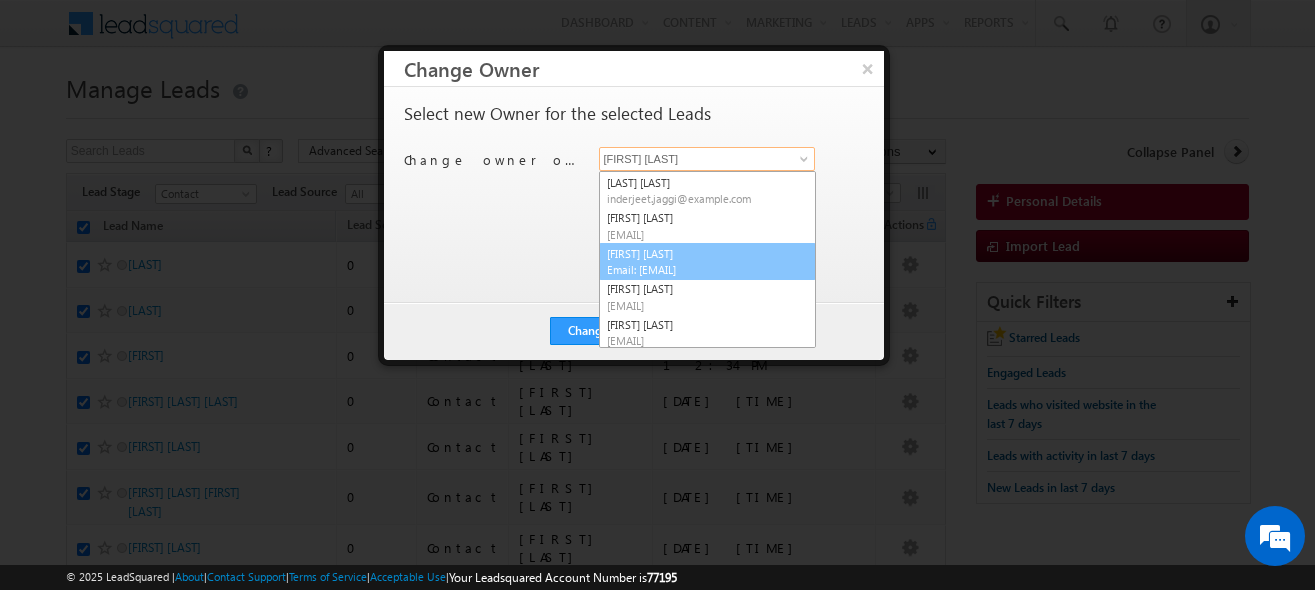 click on "[FIRST] [LAST]   [EMAIL]" at bounding box center (707, 262) 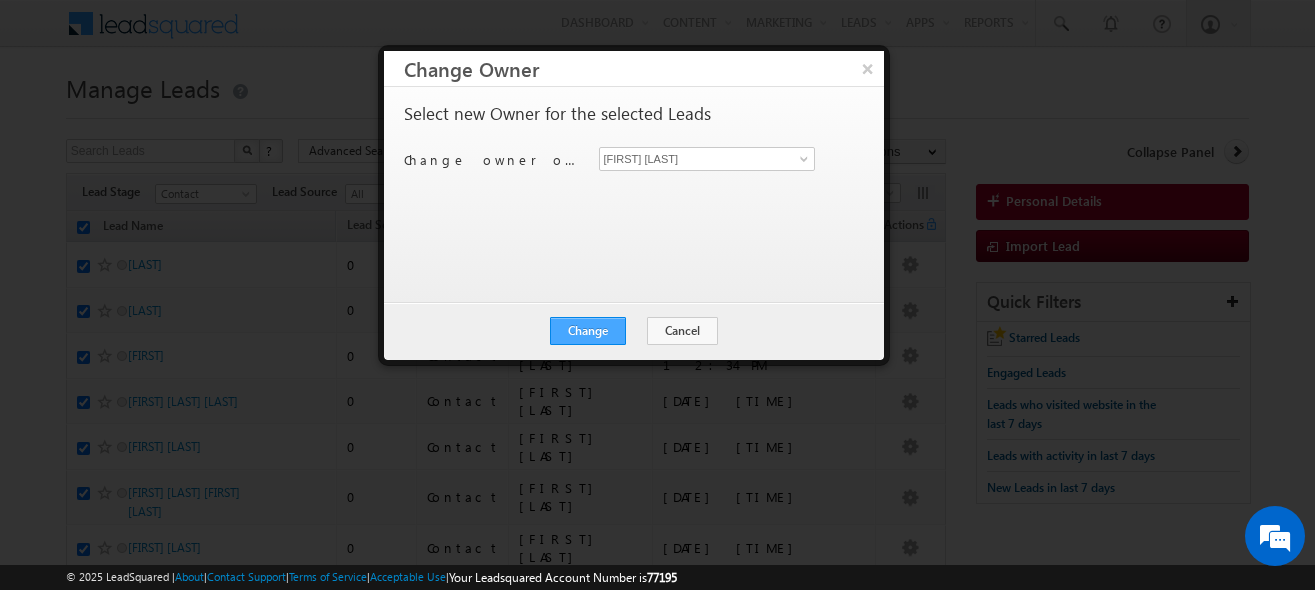 click on "Change" at bounding box center [588, 331] 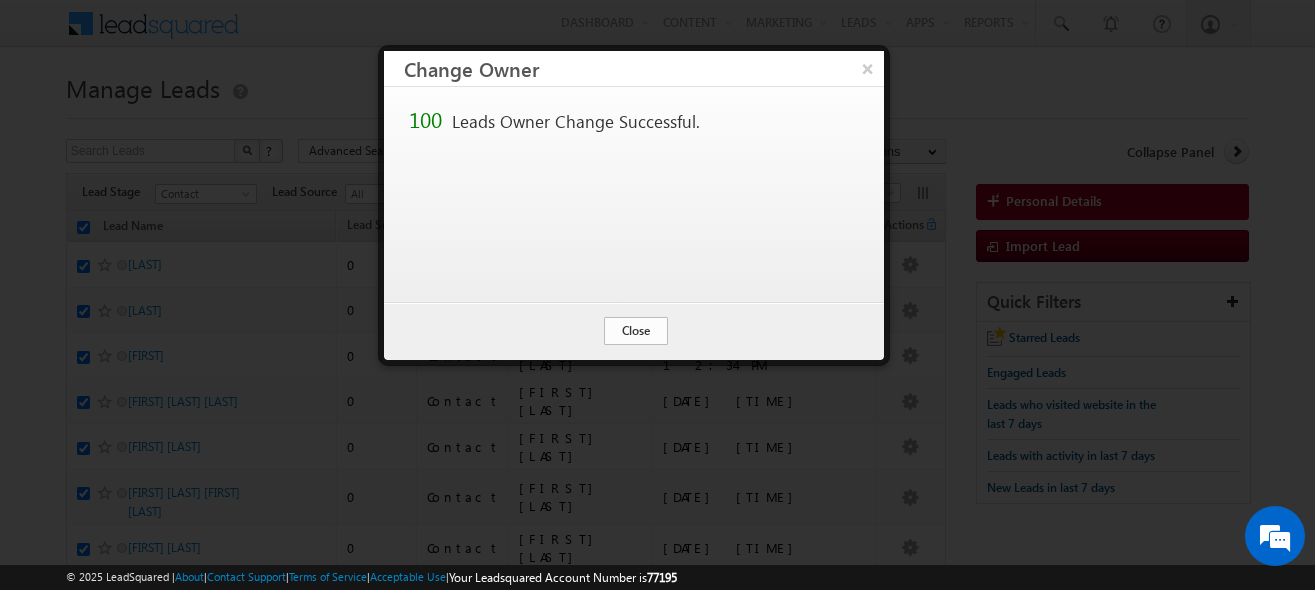 click on "Close" at bounding box center (636, 331) 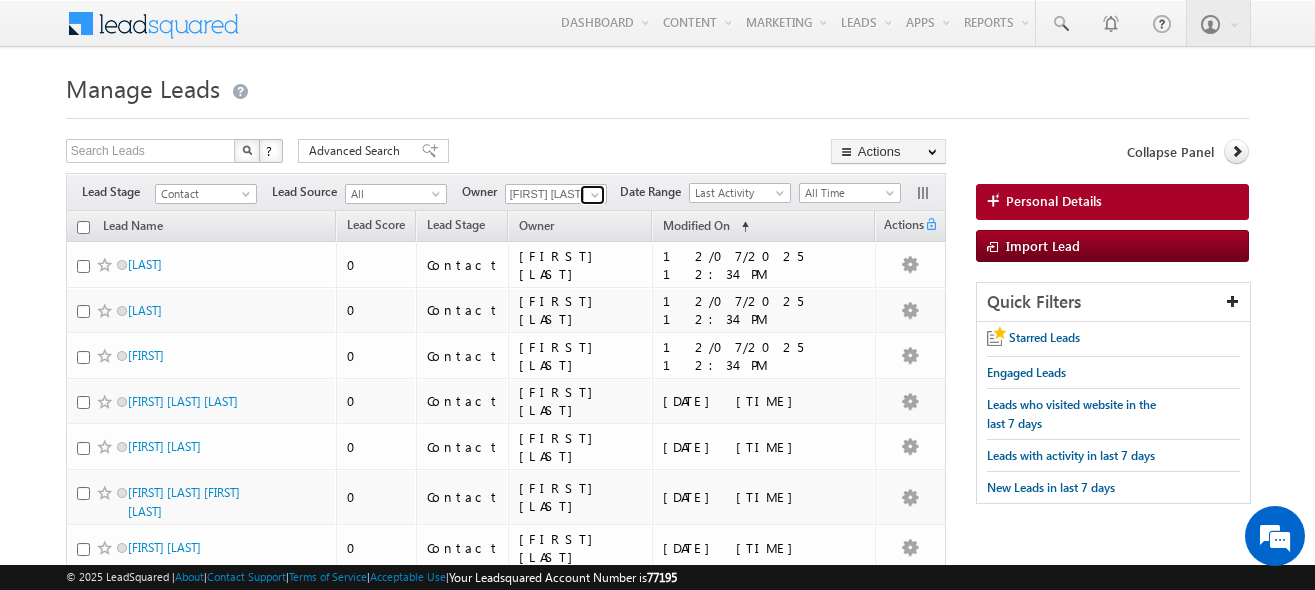 click at bounding box center [595, 195] 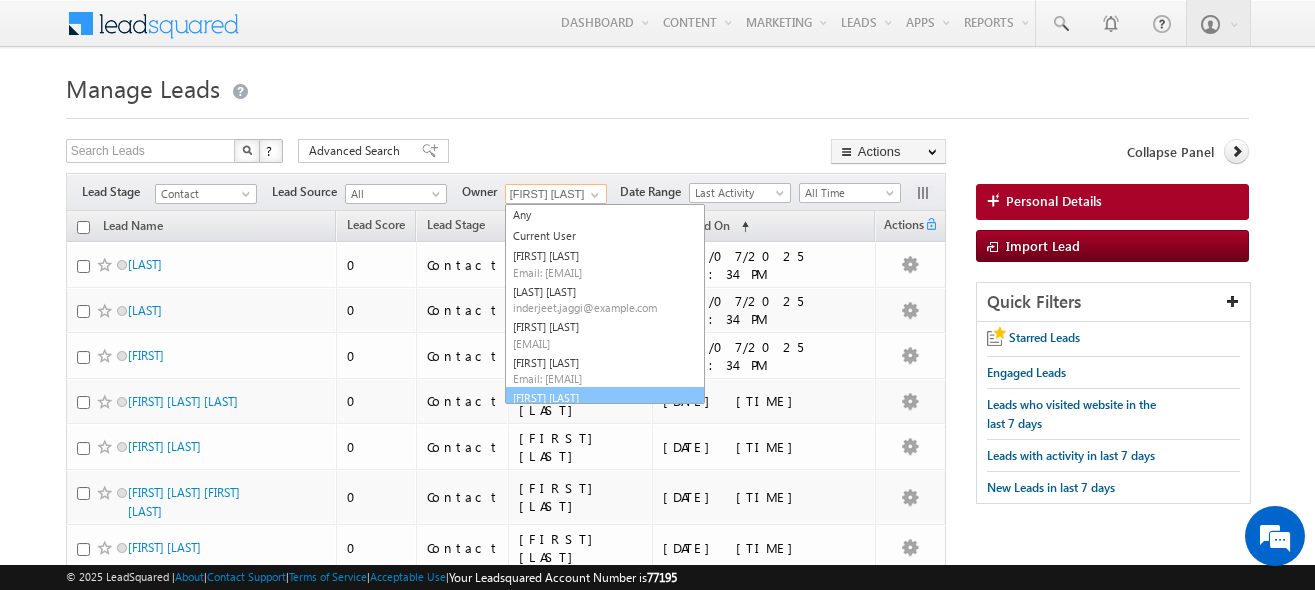 scroll, scrollTop: 0, scrollLeft: 0, axis: both 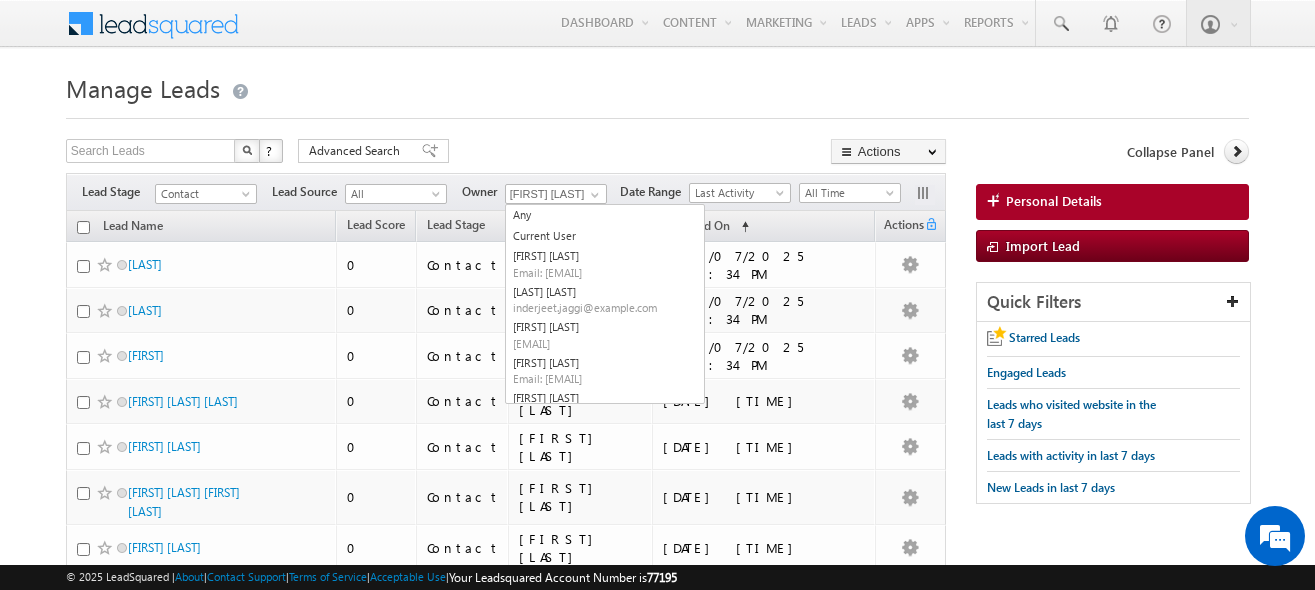click on "Manage Leads" at bounding box center [658, 86] 